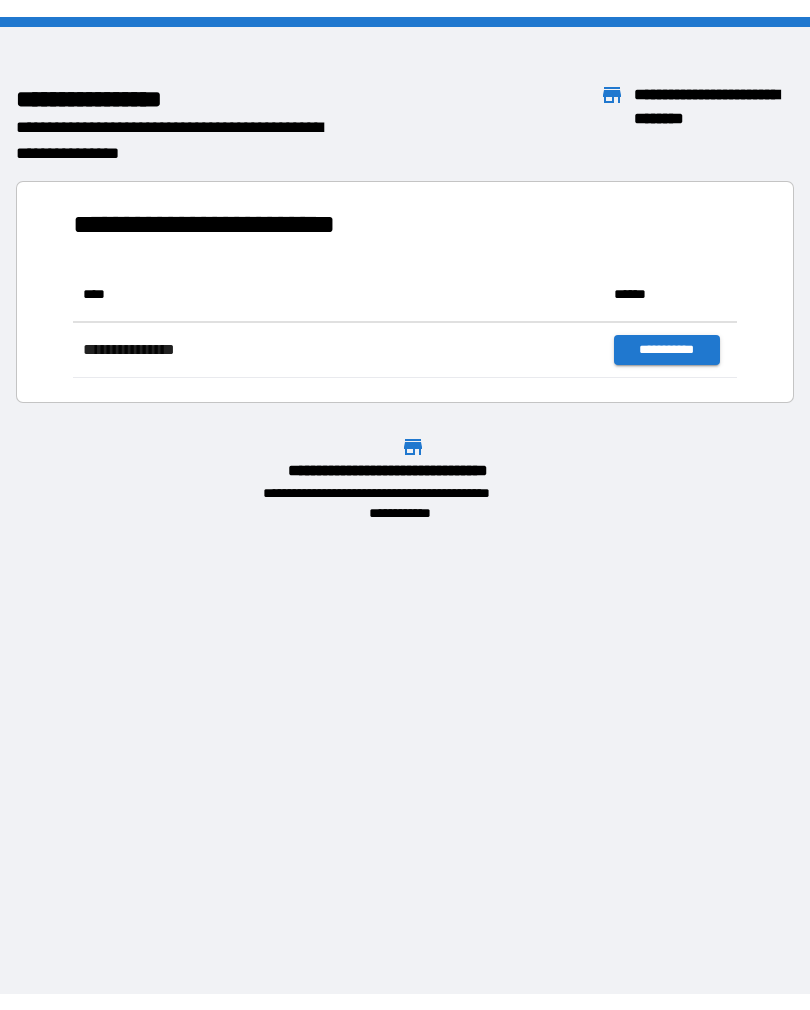 scroll, scrollTop: 0, scrollLeft: 0, axis: both 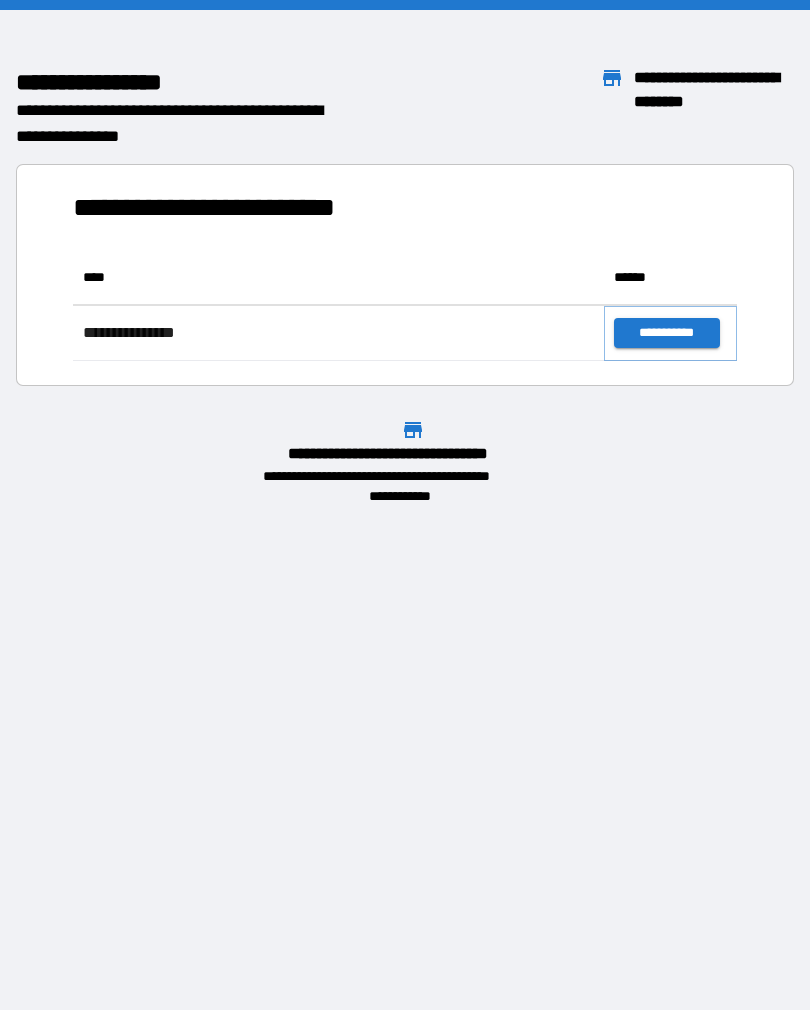 click on "**********" at bounding box center (666, 333) 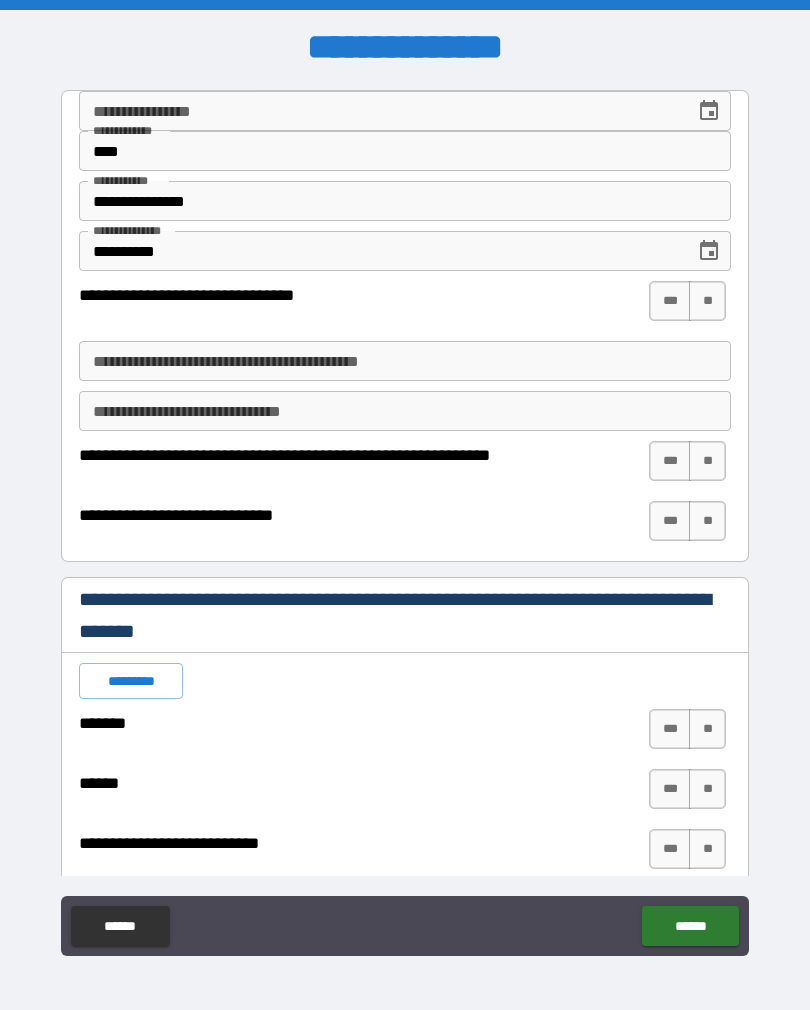 click on "***" at bounding box center [670, 301] 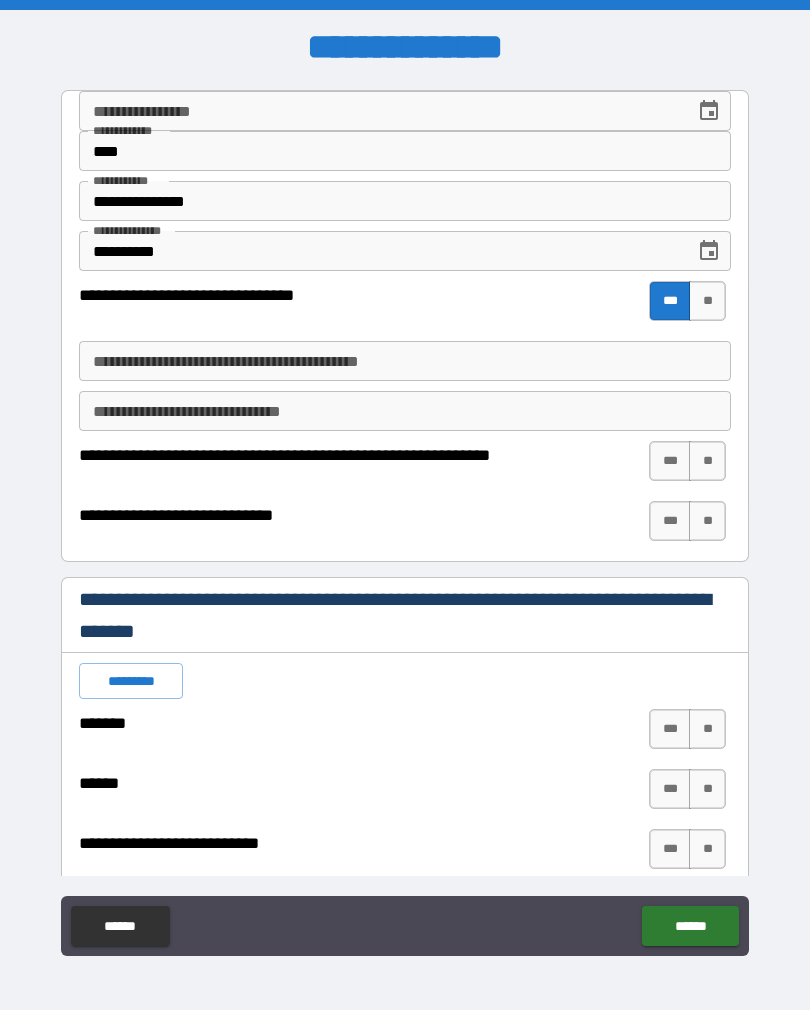 click on "**" at bounding box center (707, 461) 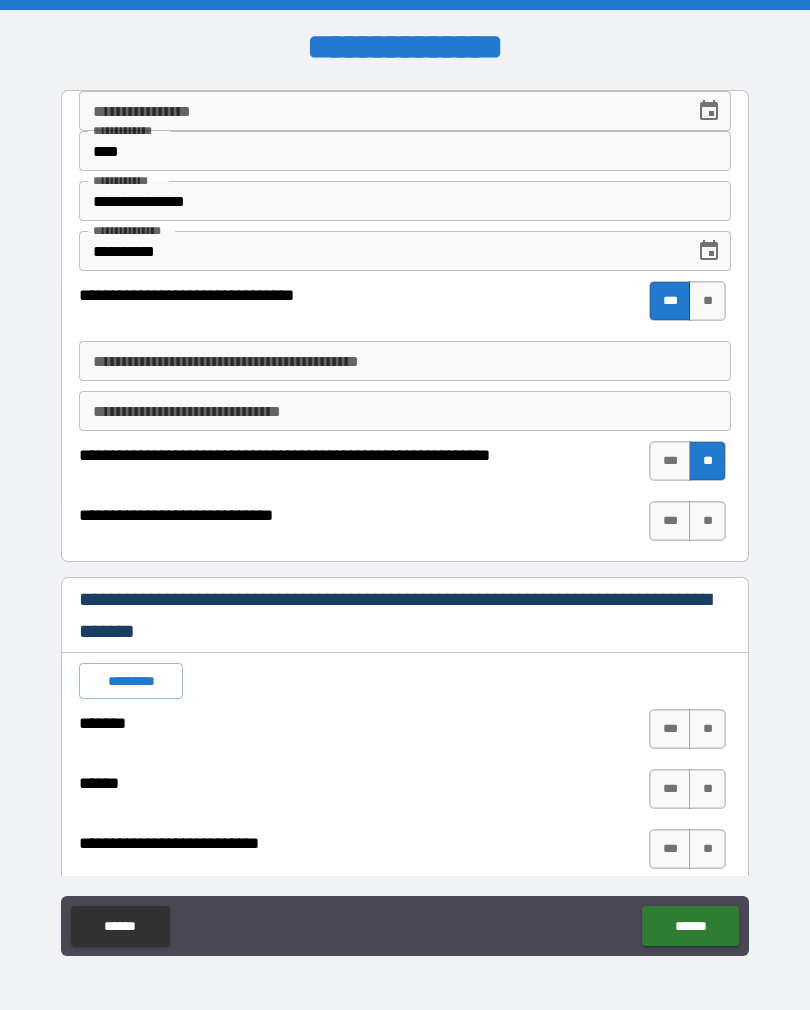 click on "**" at bounding box center [707, 521] 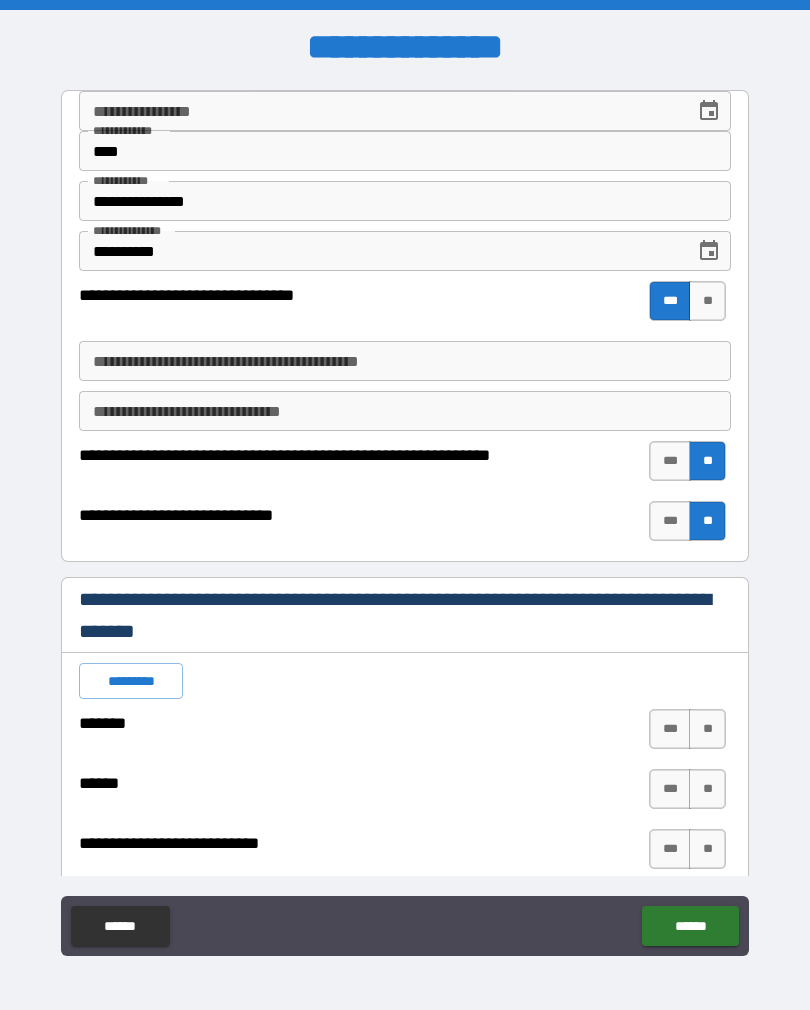 type on "*" 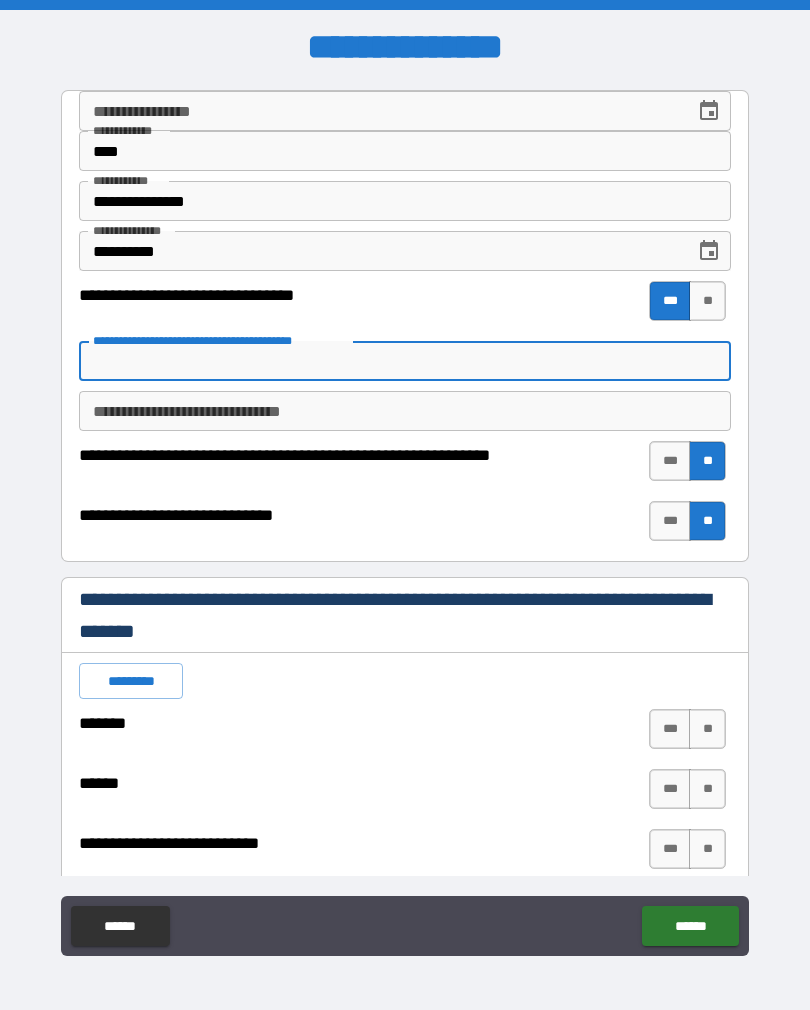 type on "*" 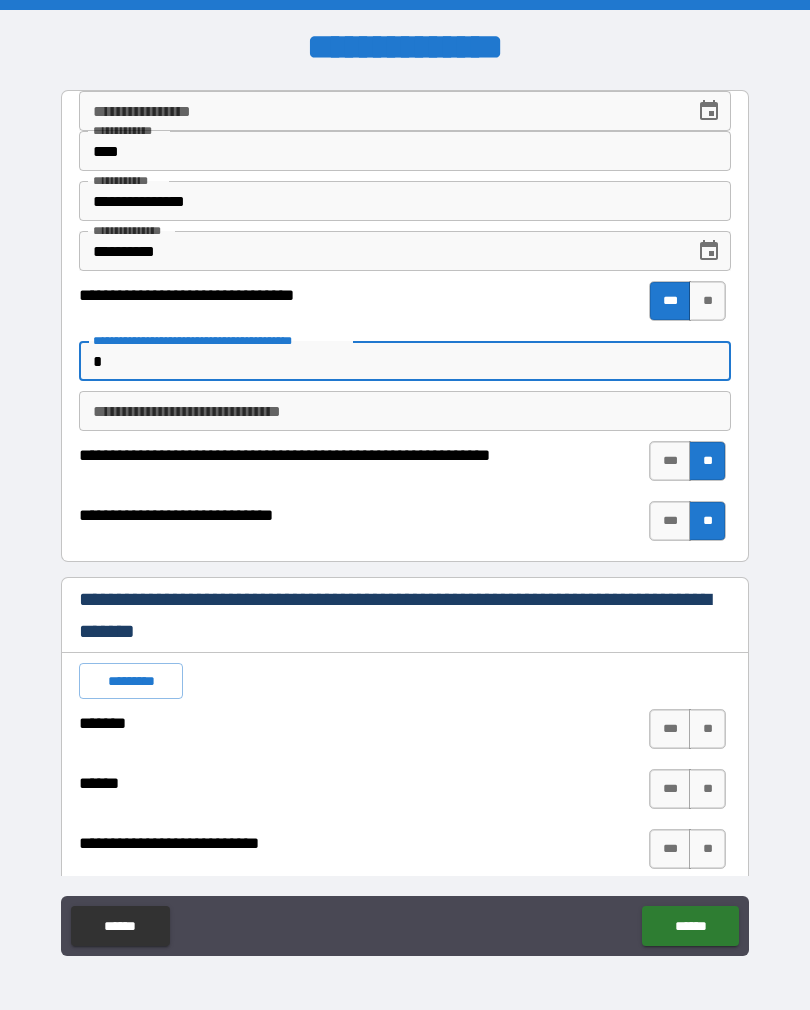 type on "*" 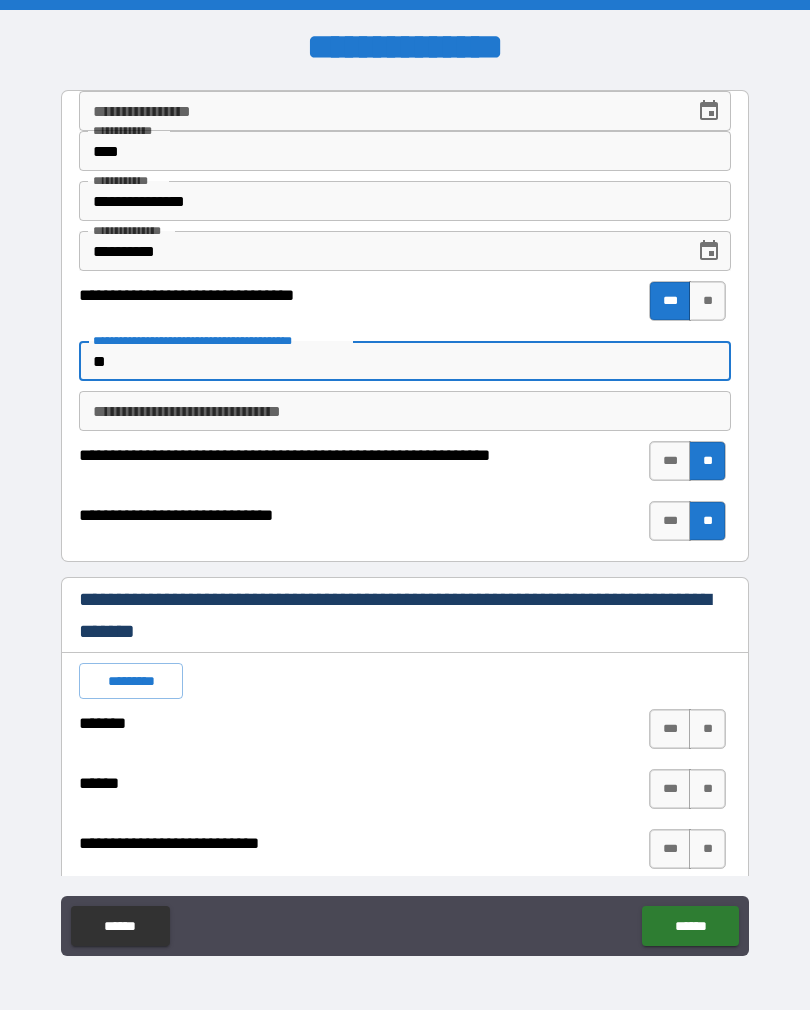 type on "*" 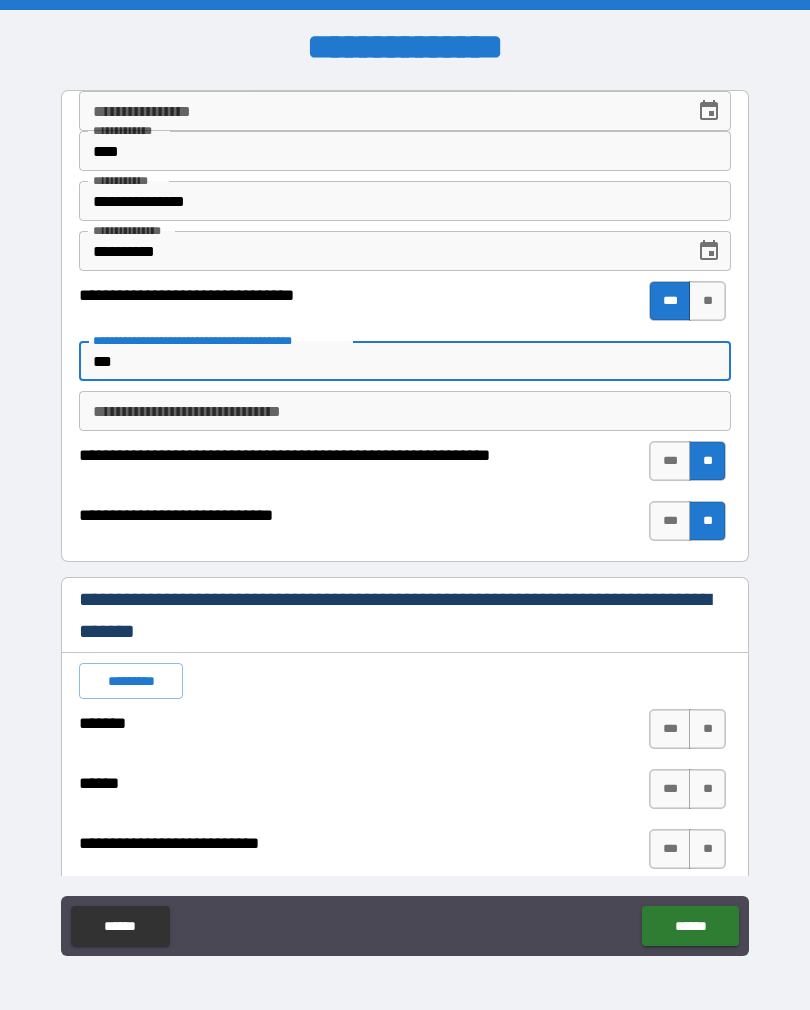 type on "*" 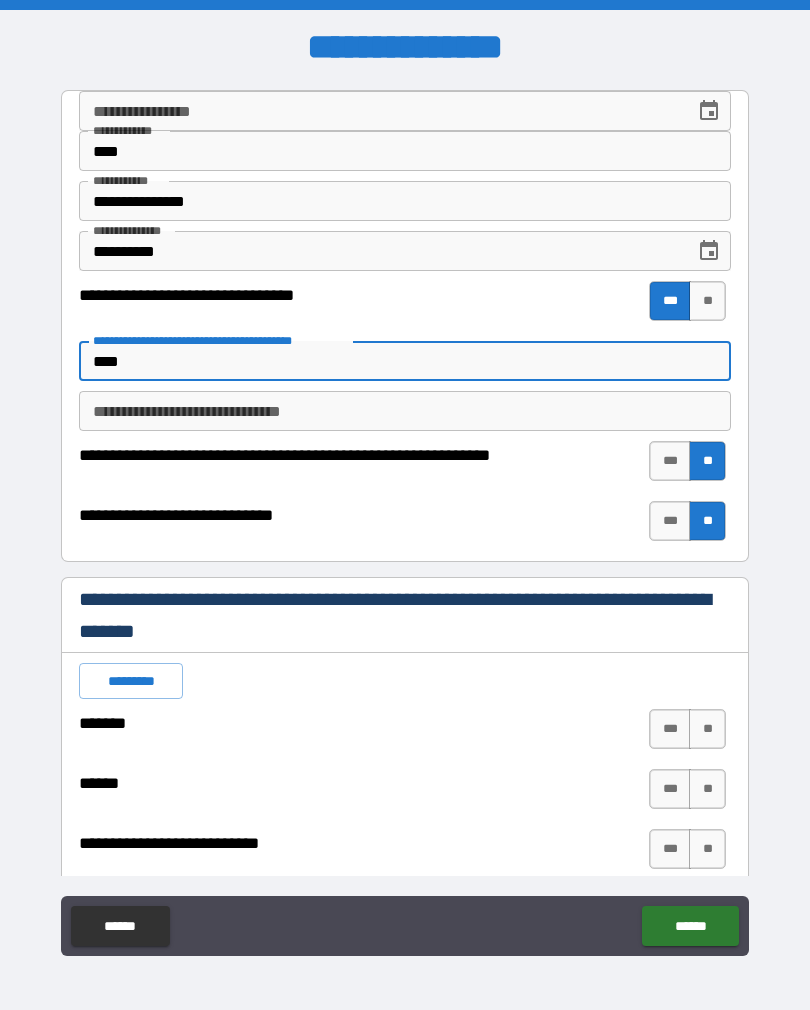 type on "*" 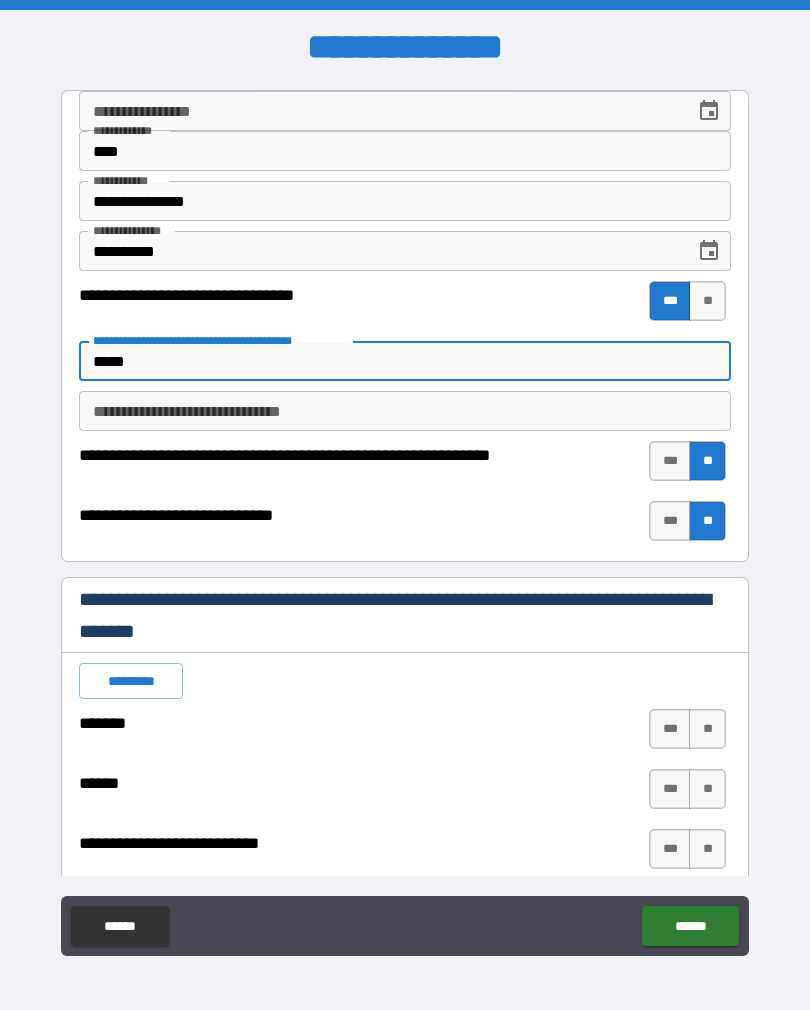 type on "*" 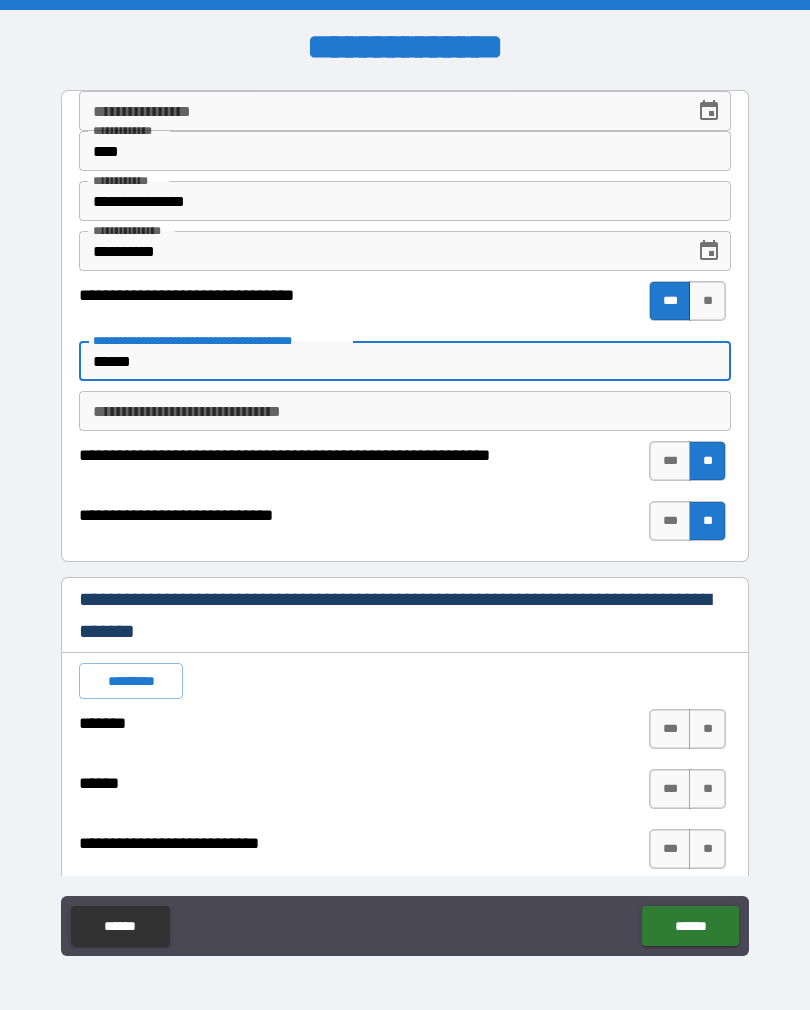type on "*" 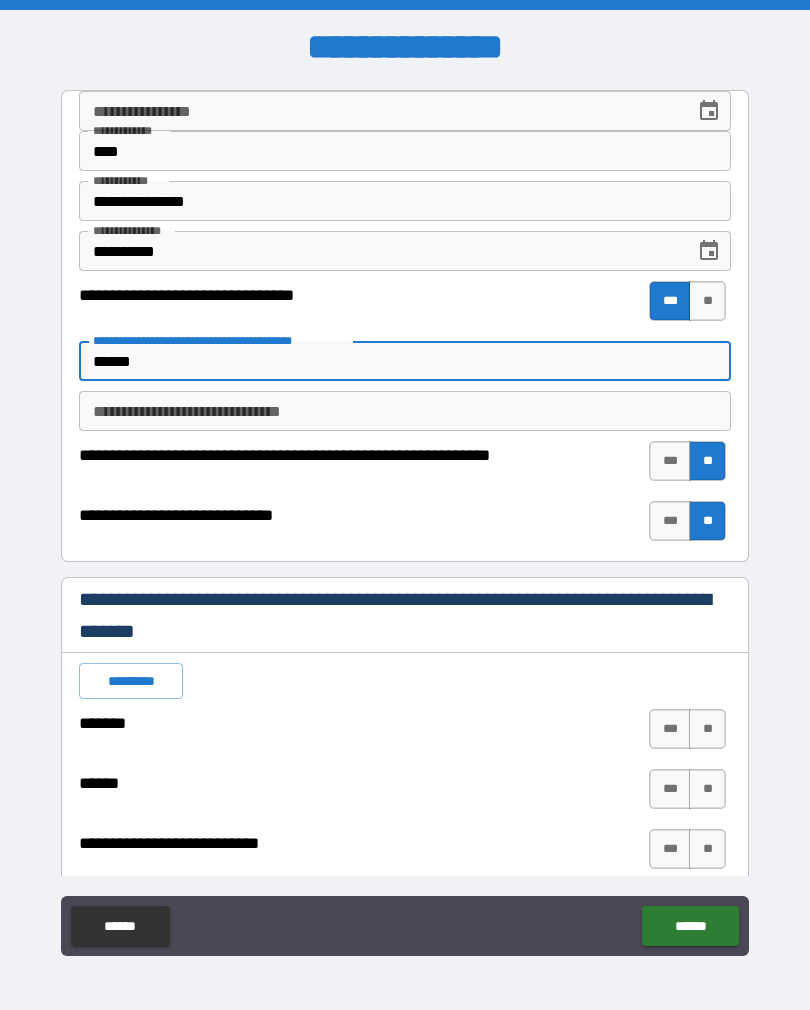 type on "******" 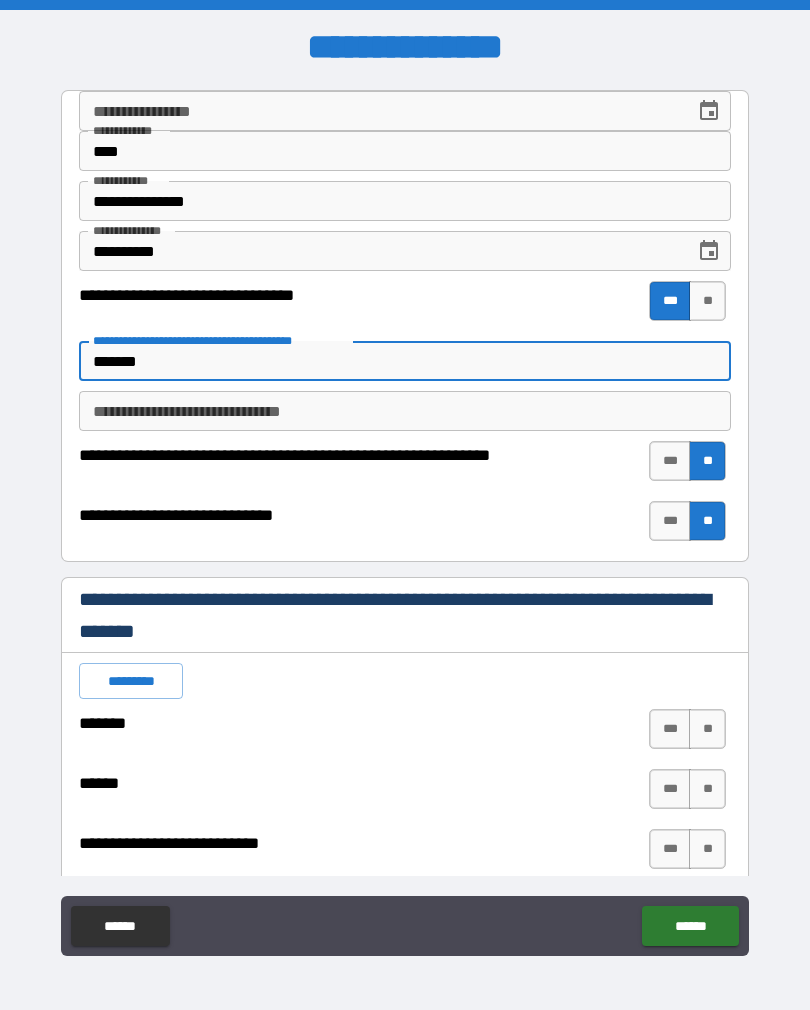 type on "*" 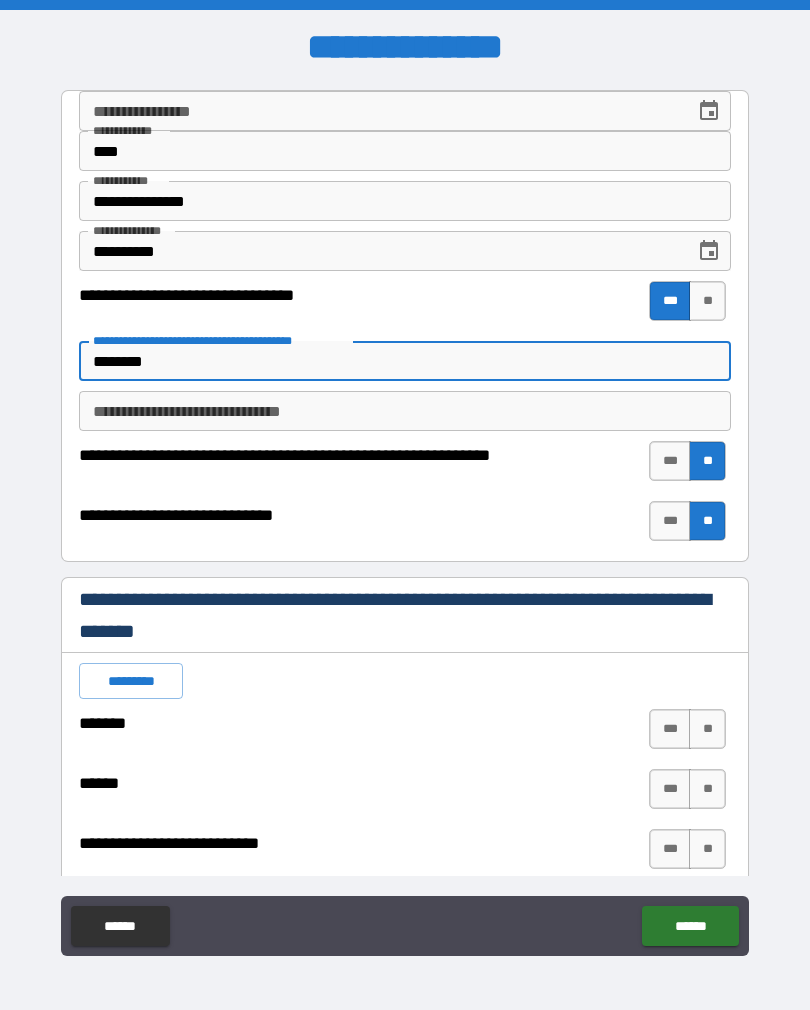 type on "*" 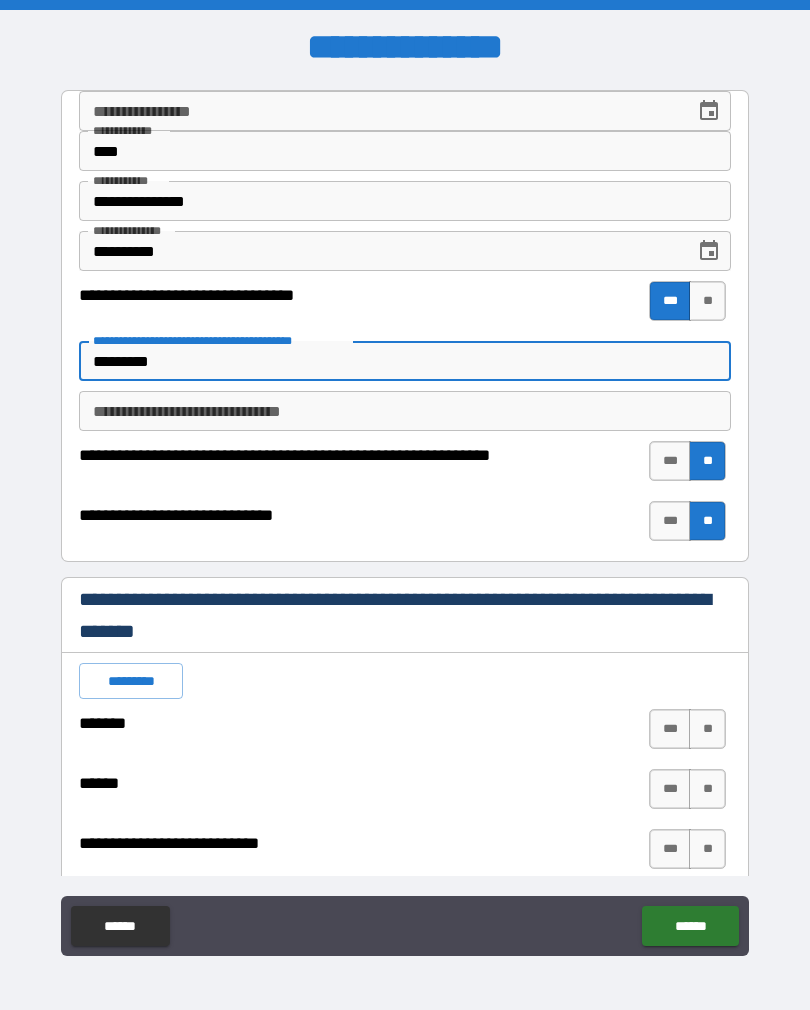 type on "*" 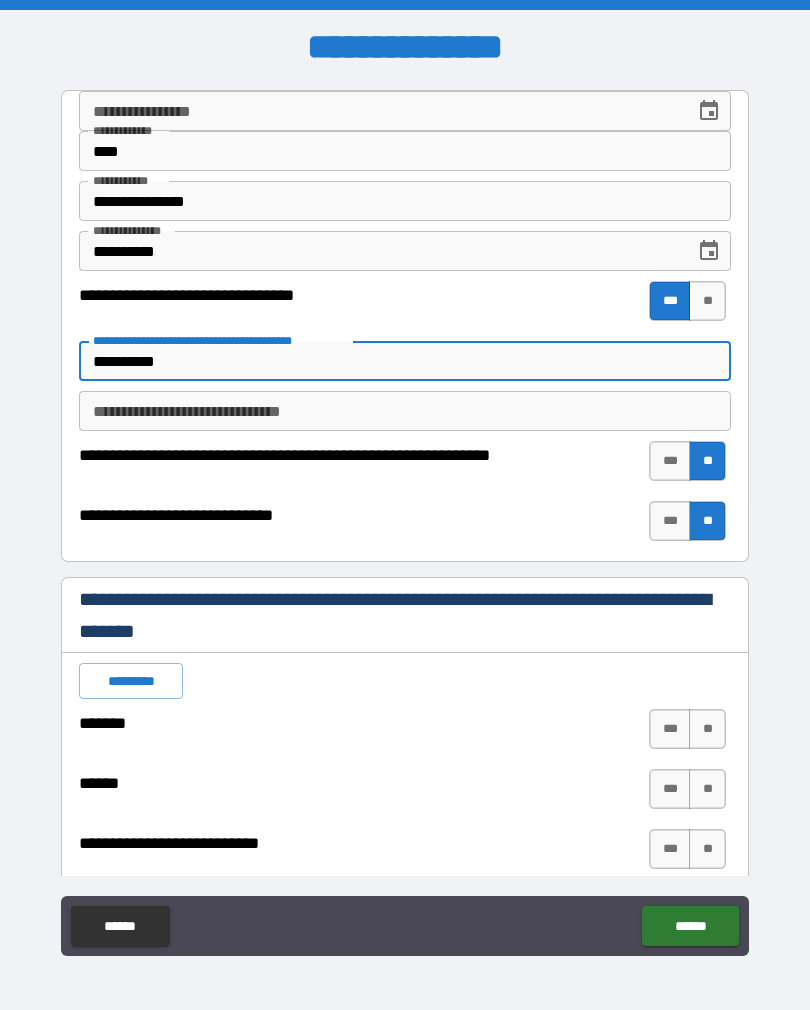 type on "*" 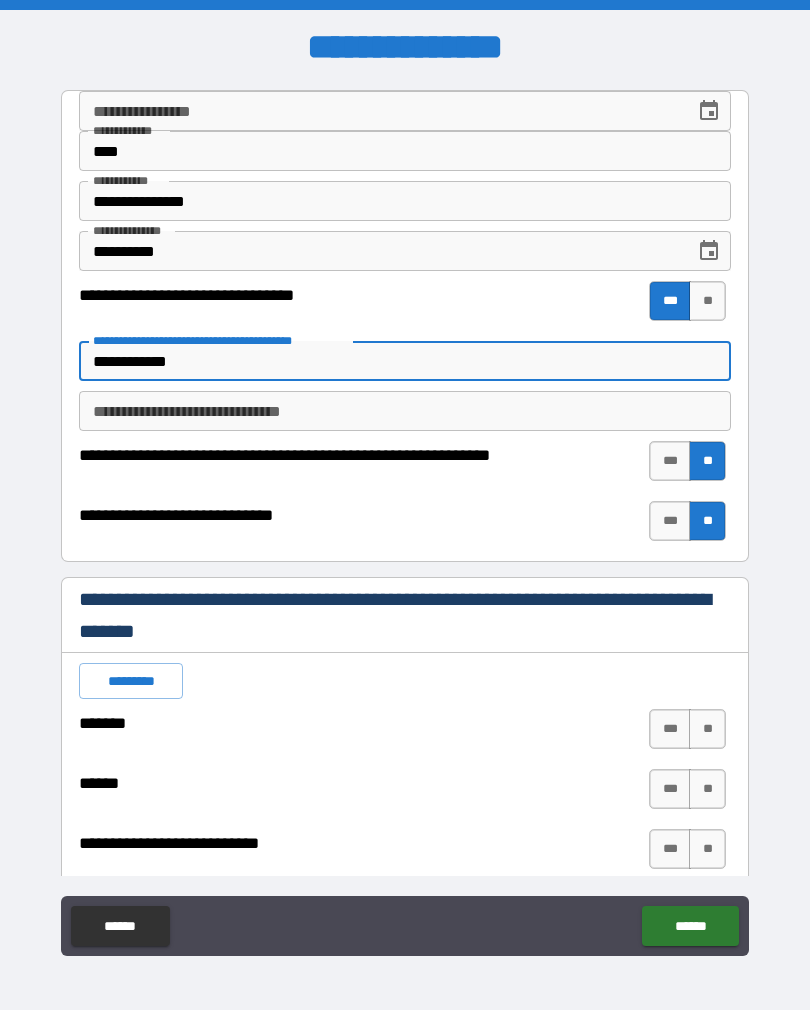 type on "*" 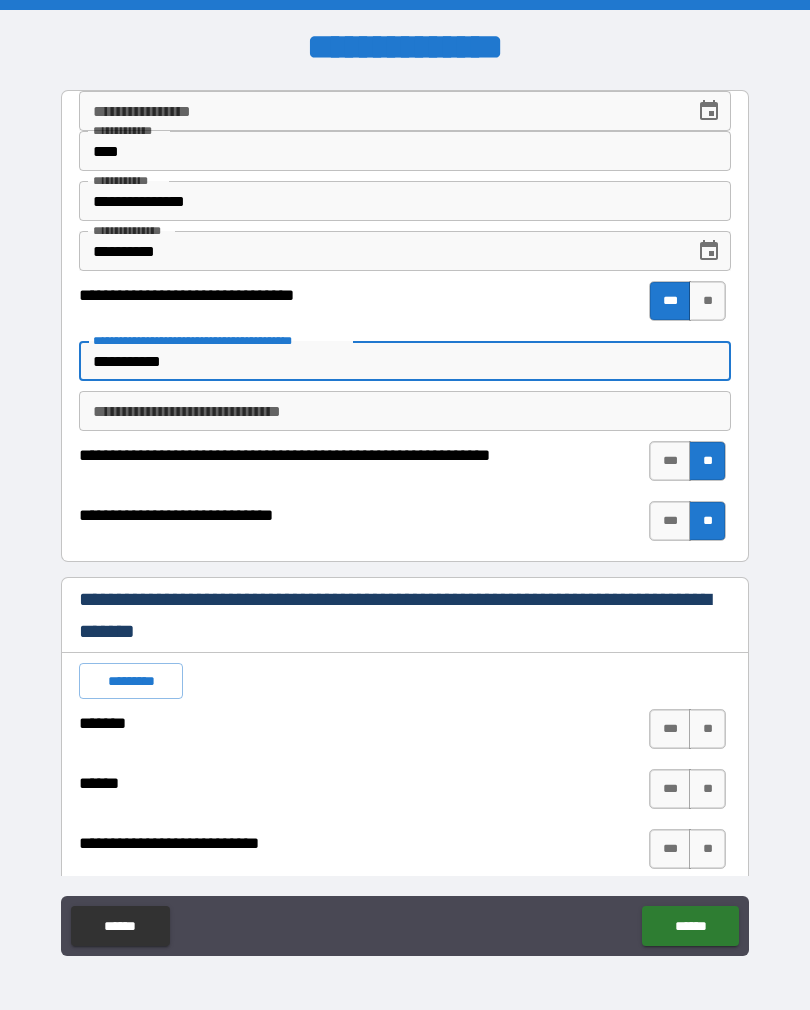 type on "*" 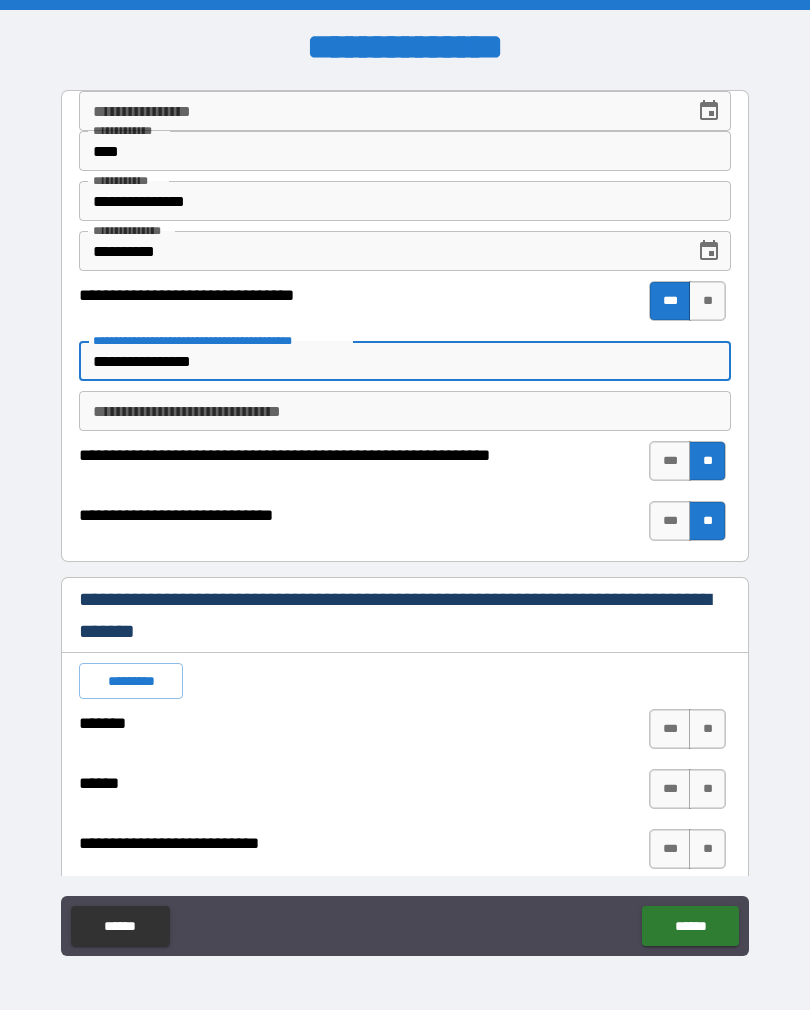 type on "*" 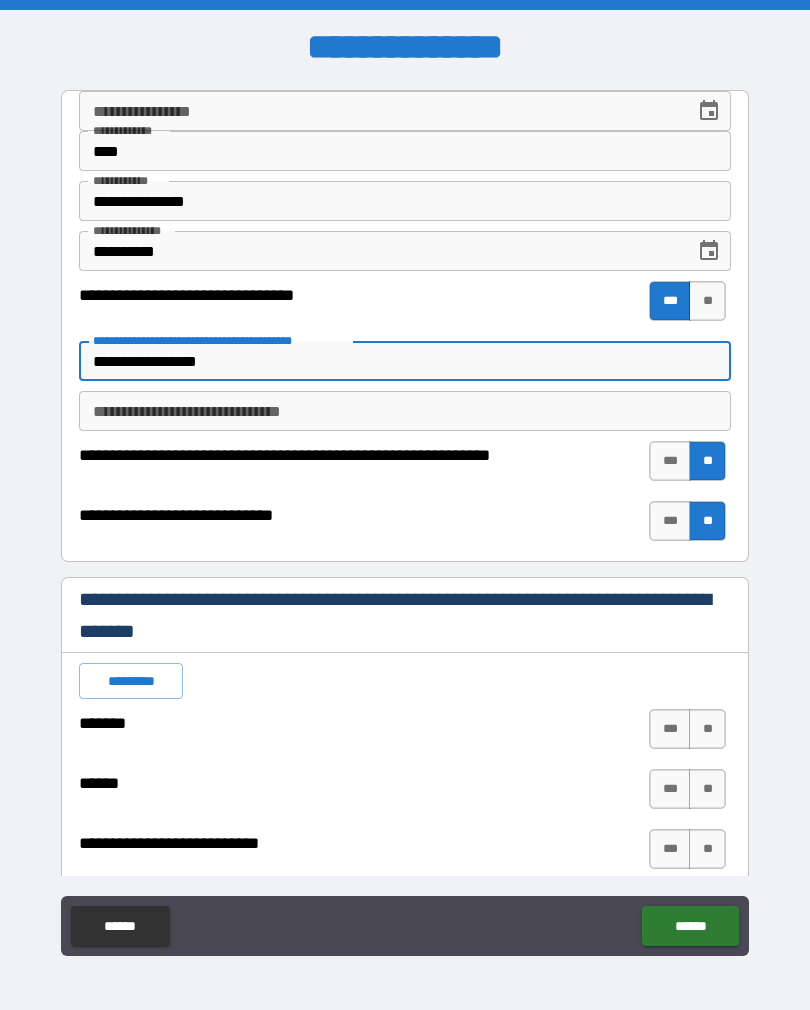 type on "*" 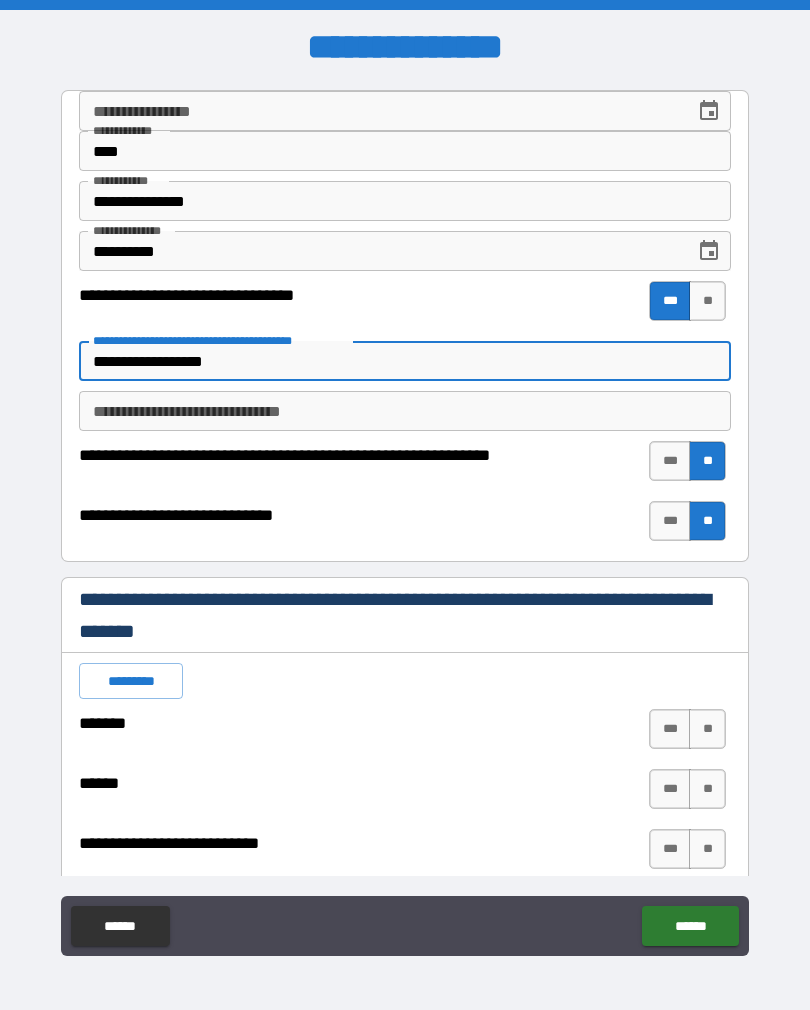 type on "*" 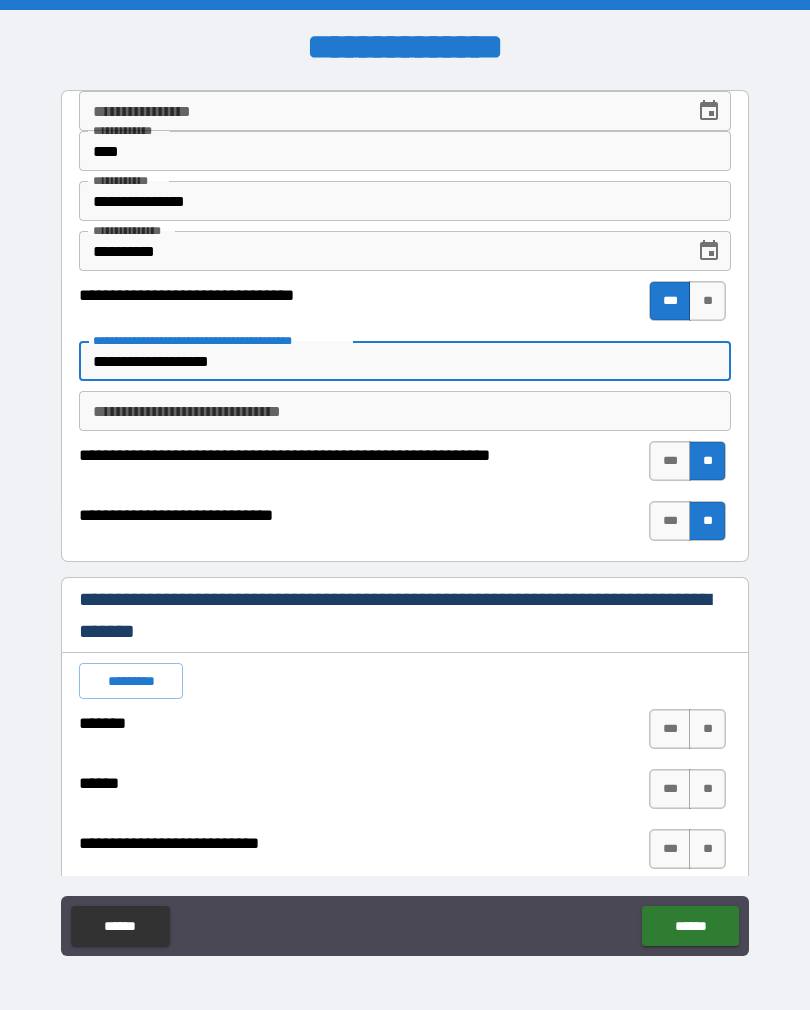 type on "*" 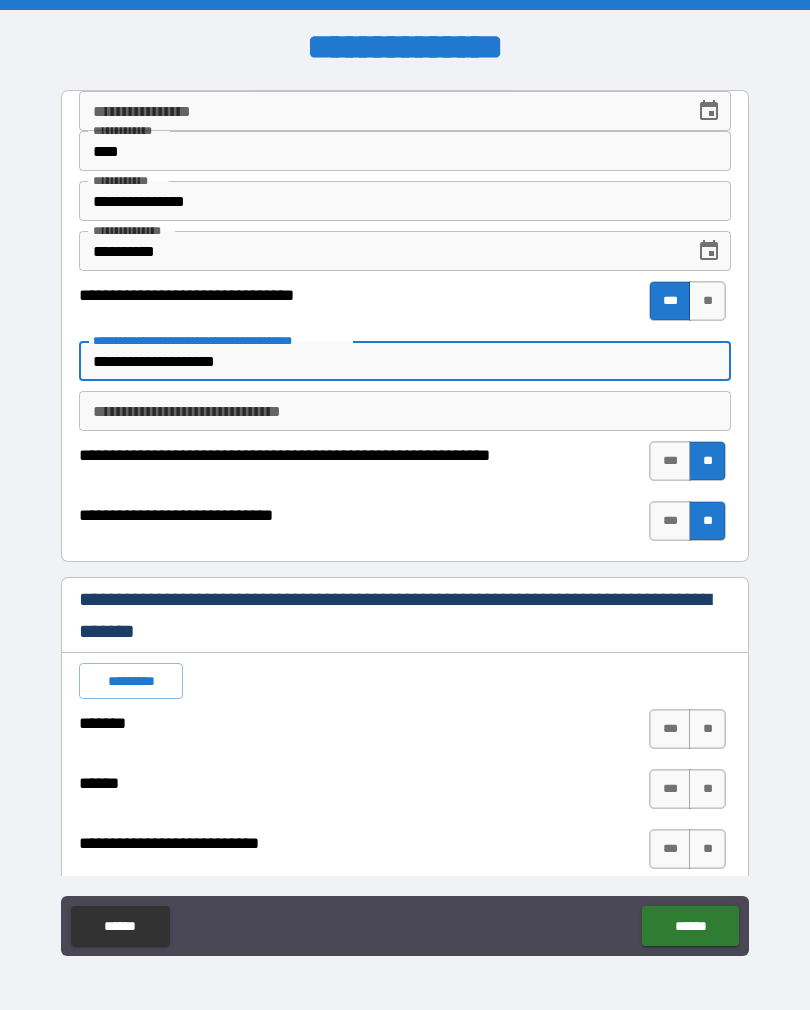 type on "*" 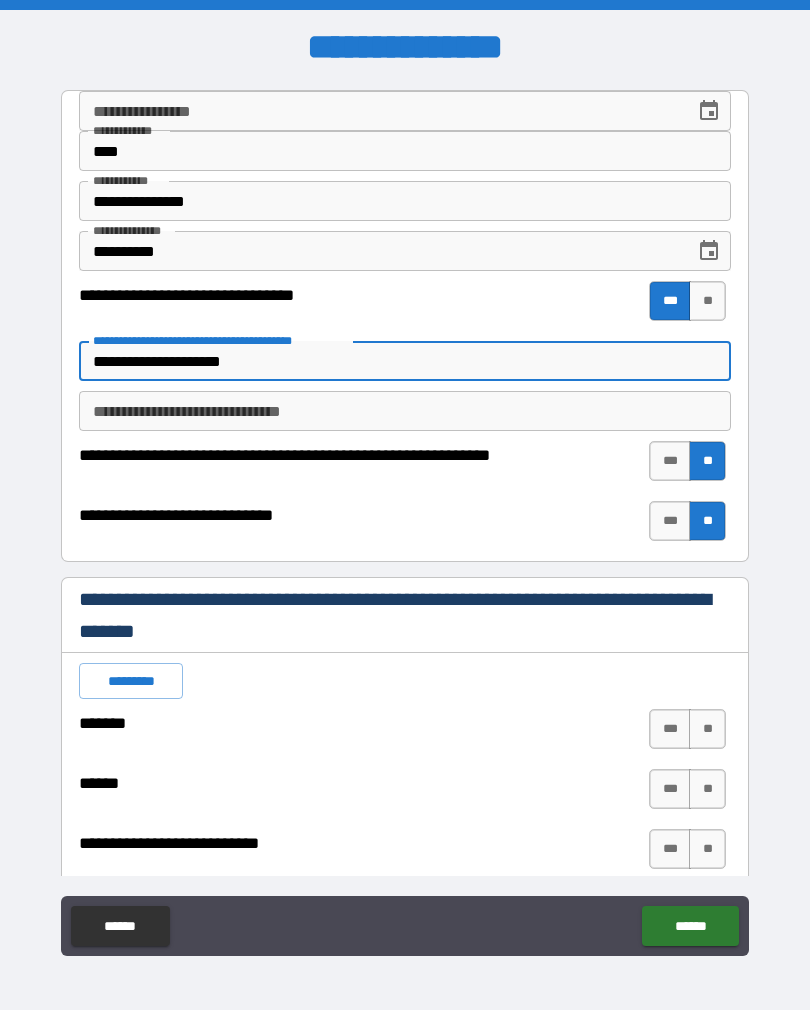 type on "*" 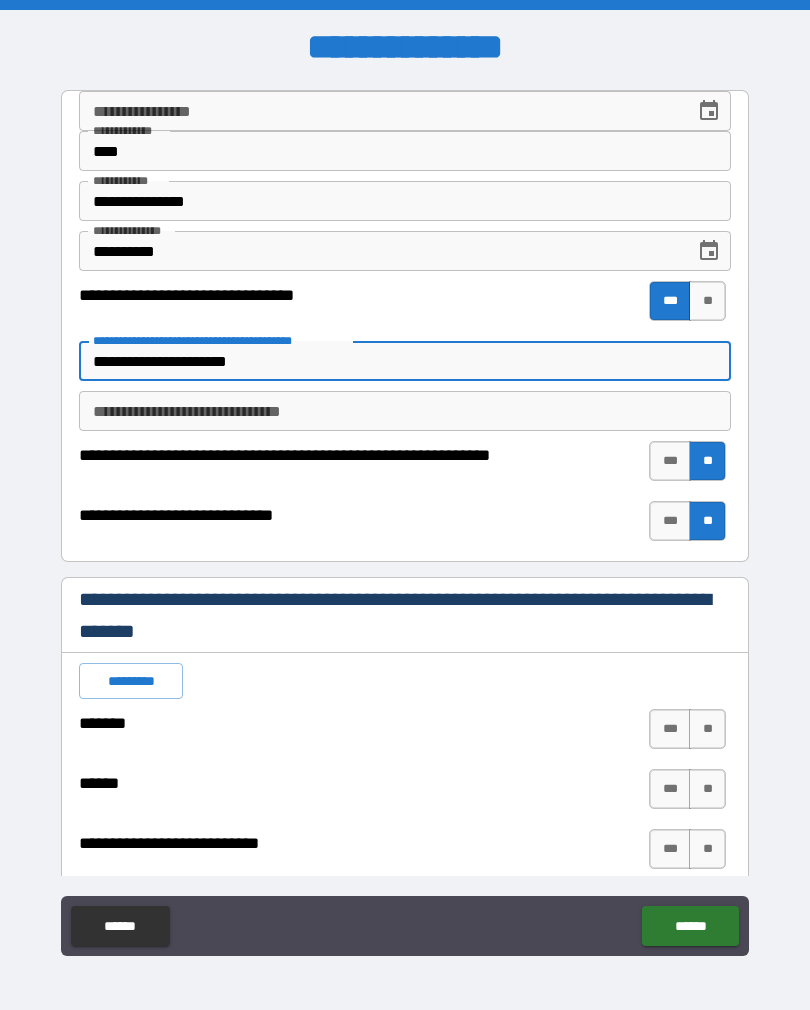 type on "*" 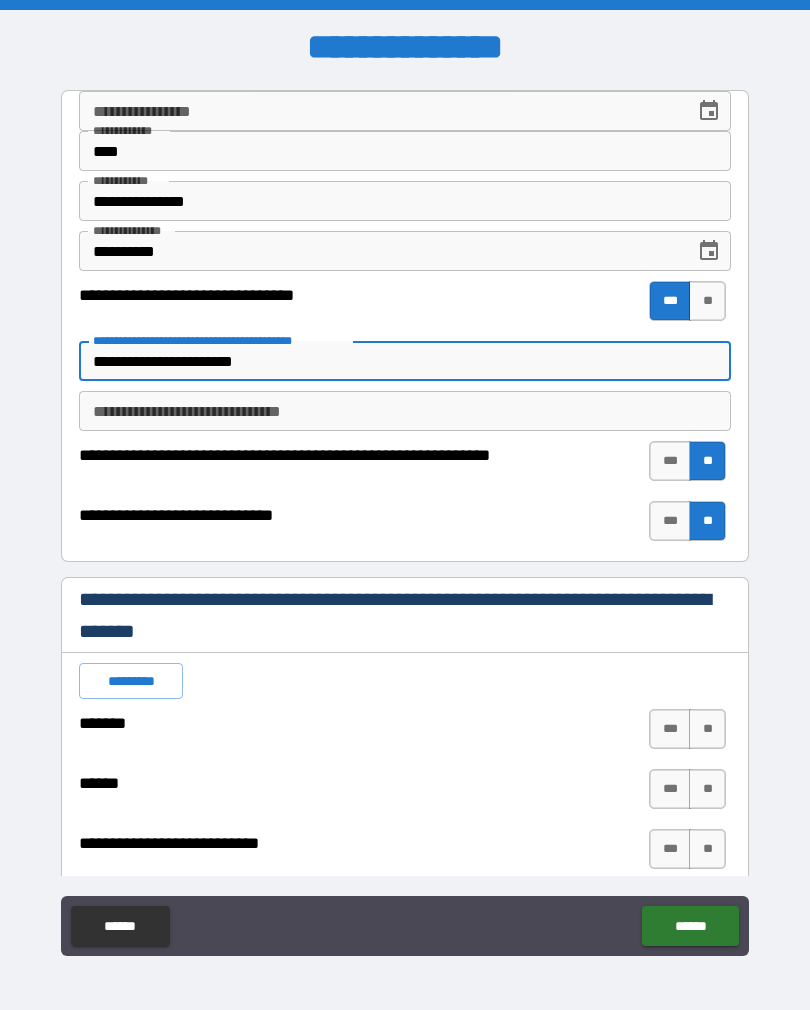 type on "*" 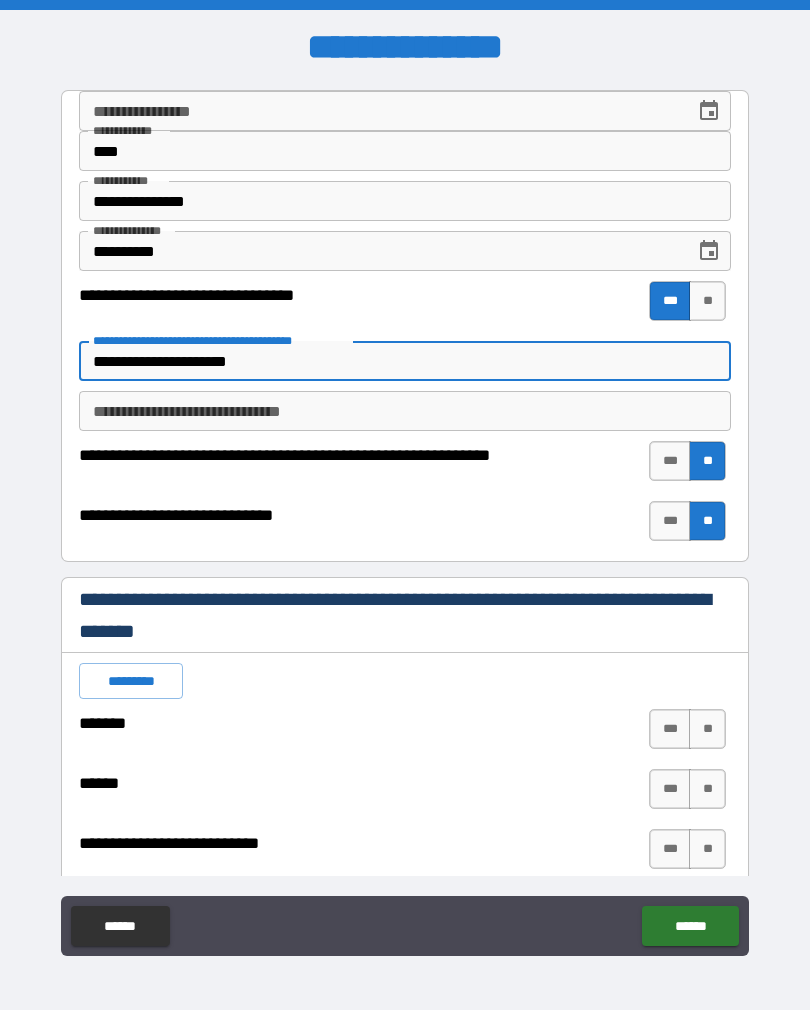 type on "*" 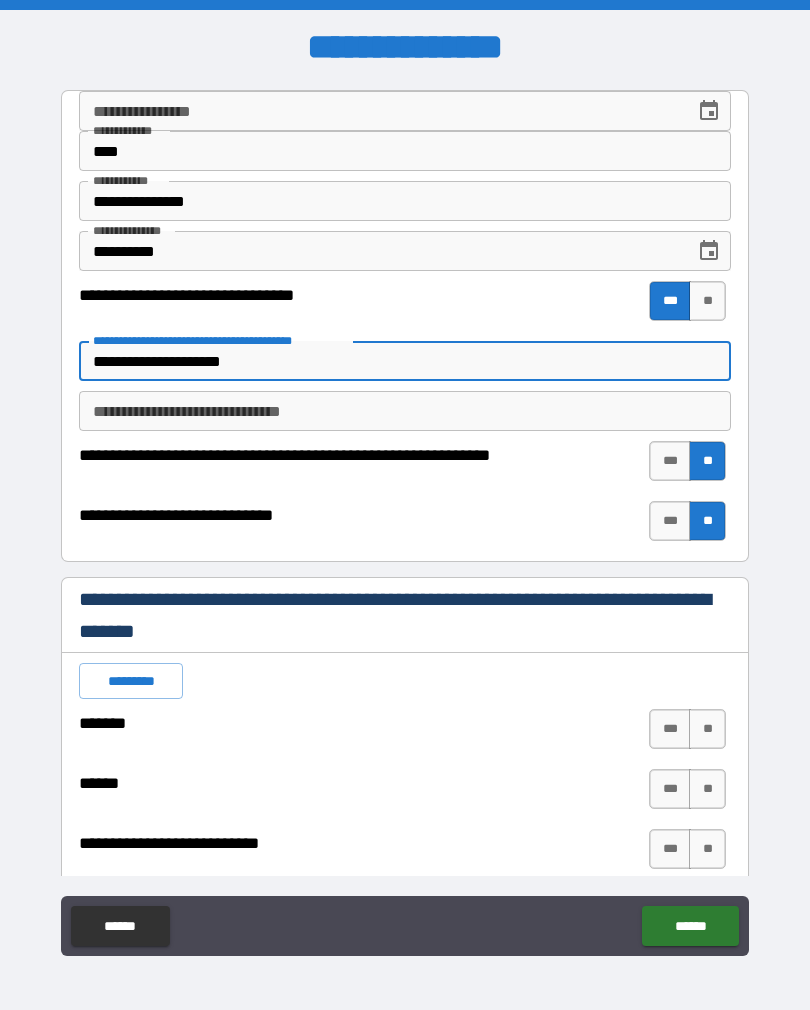 type on "*" 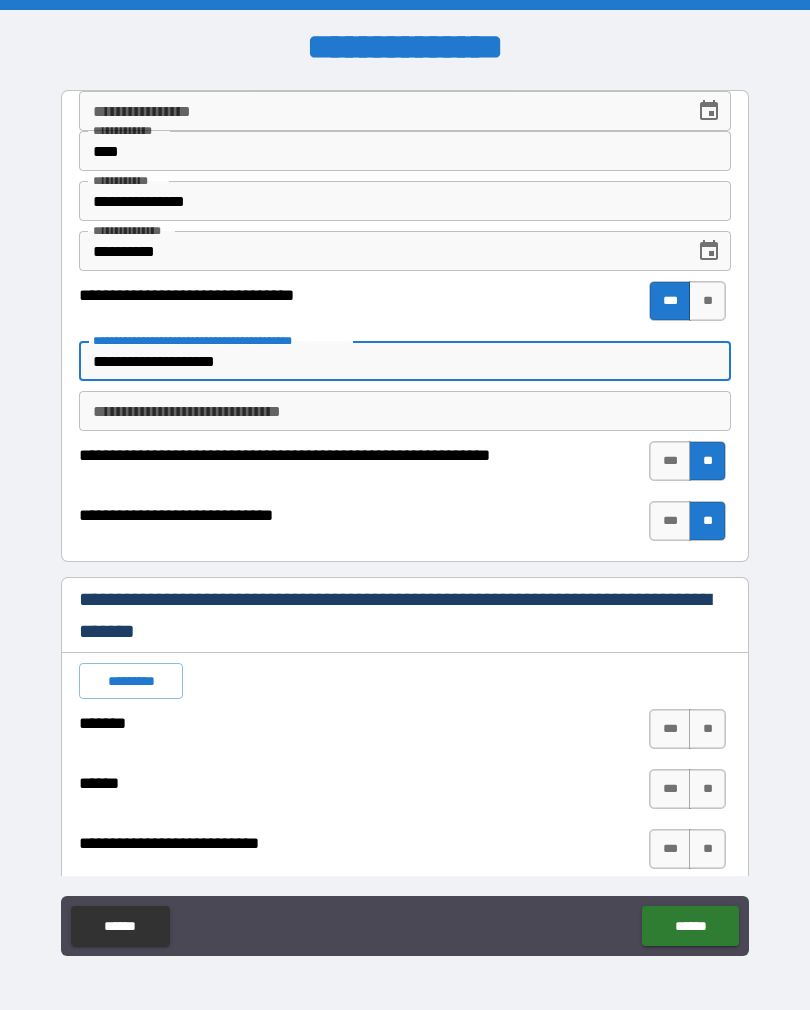type on "*" 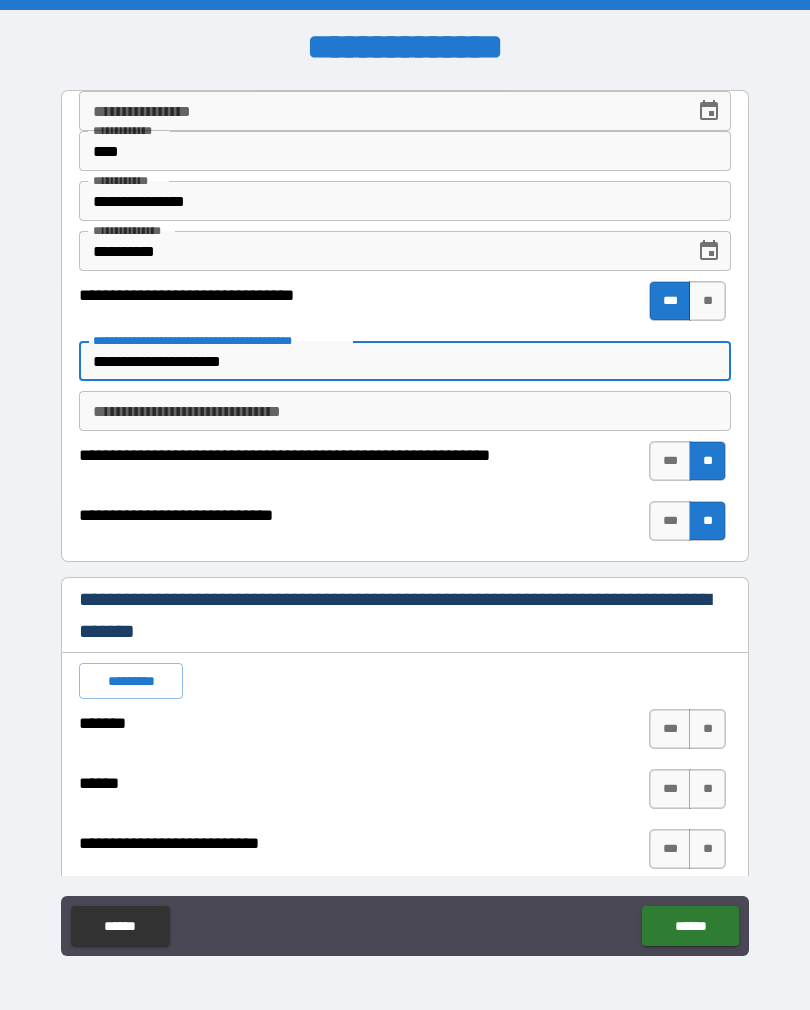 type on "*" 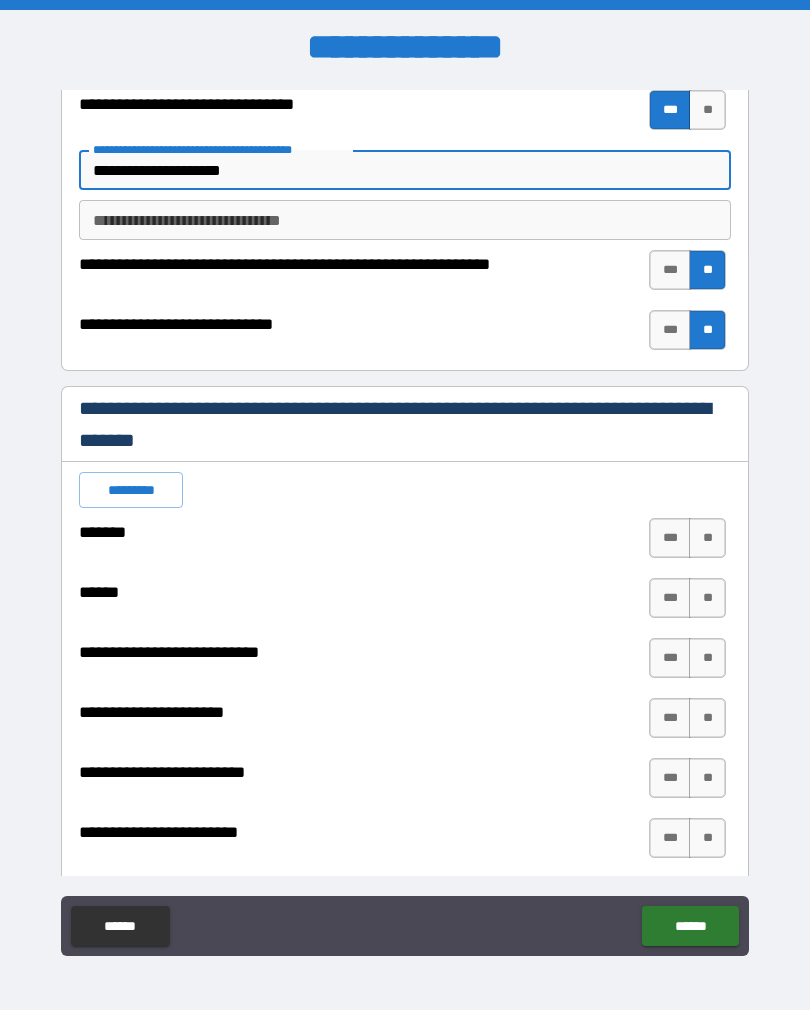 scroll, scrollTop: 242, scrollLeft: 0, axis: vertical 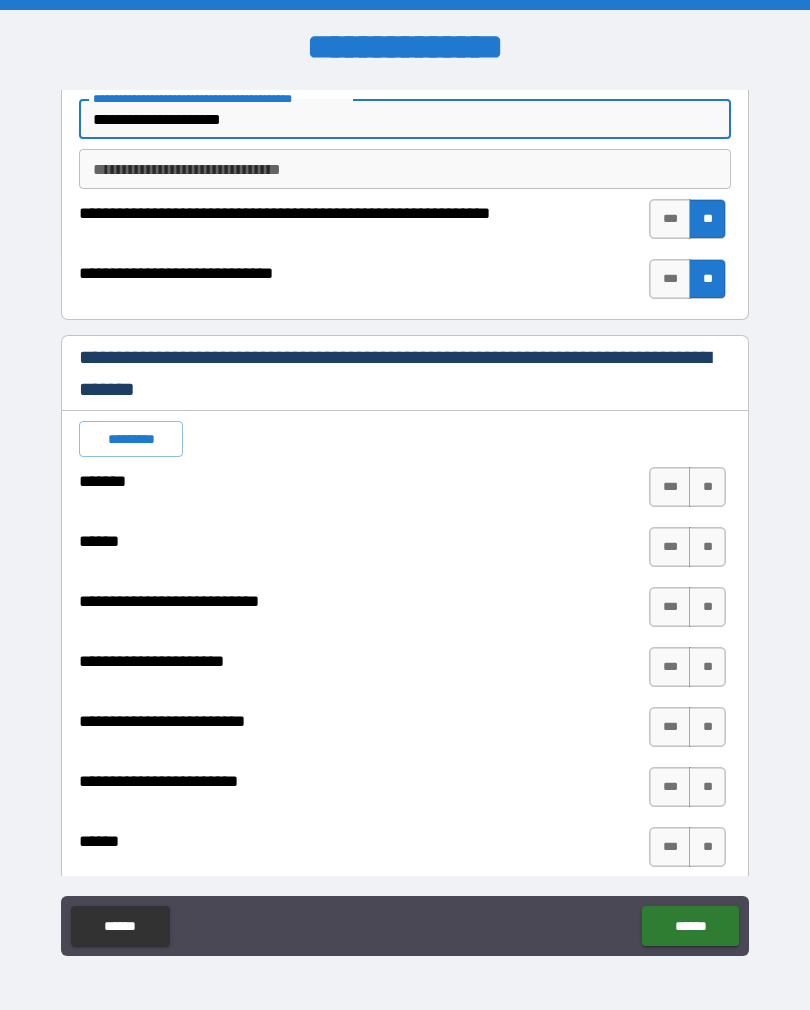 type on "**********" 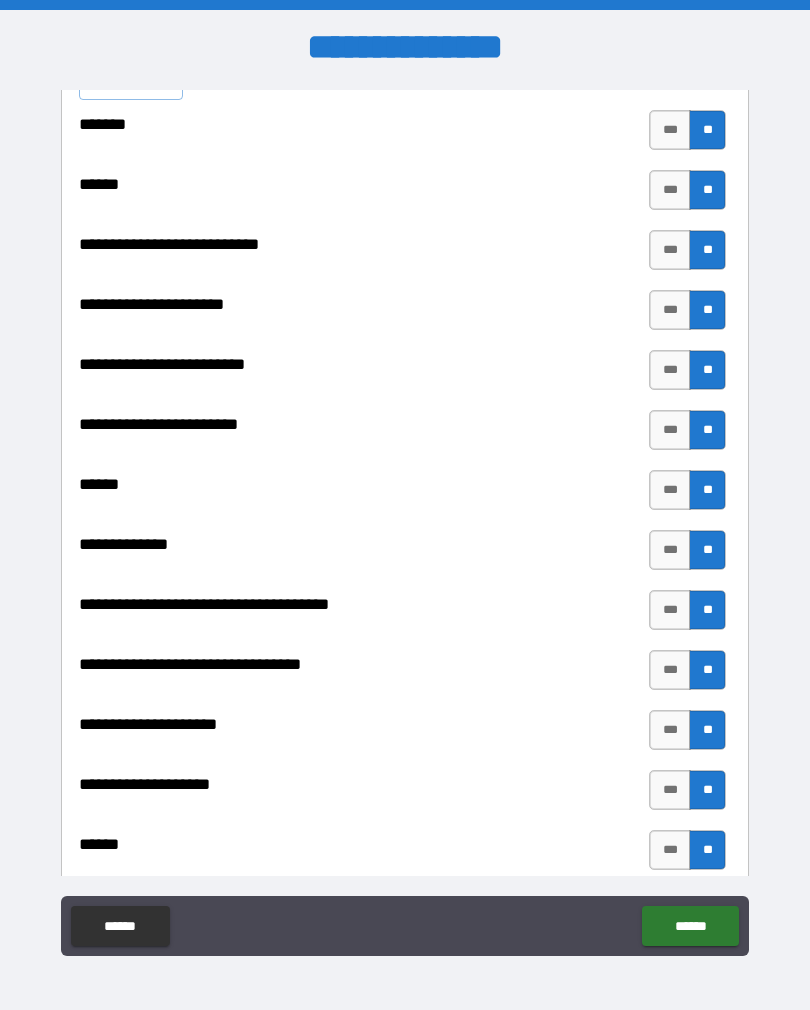 scroll, scrollTop: 602, scrollLeft: 0, axis: vertical 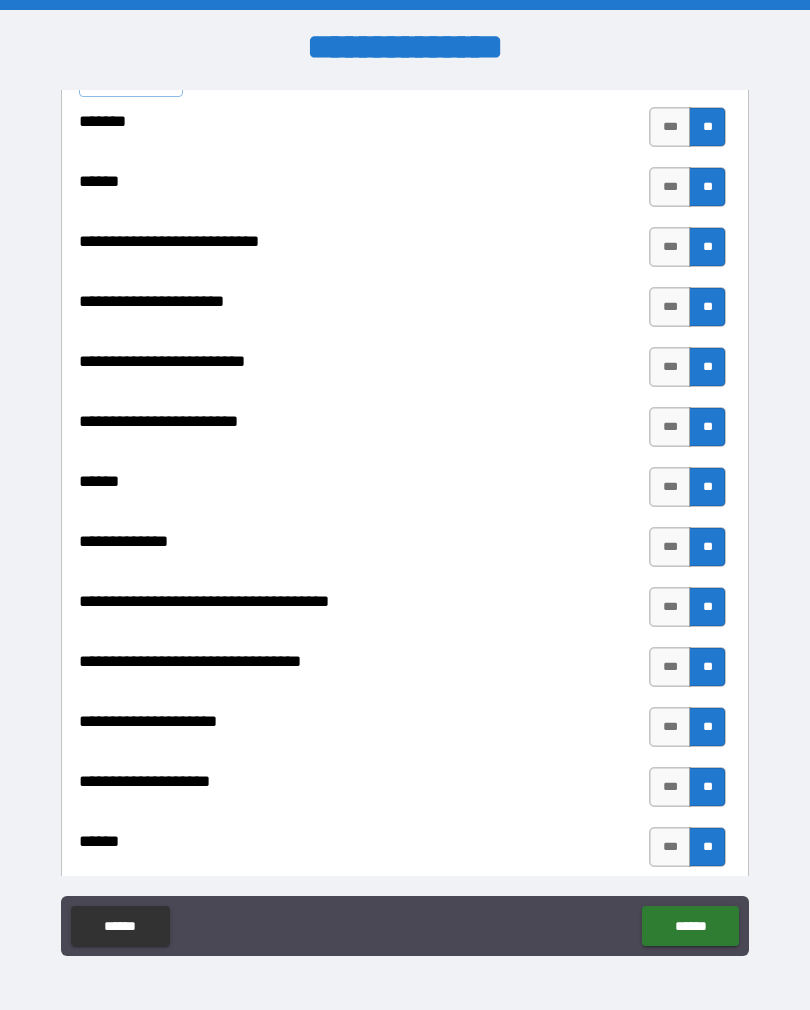click on "***" at bounding box center (670, 487) 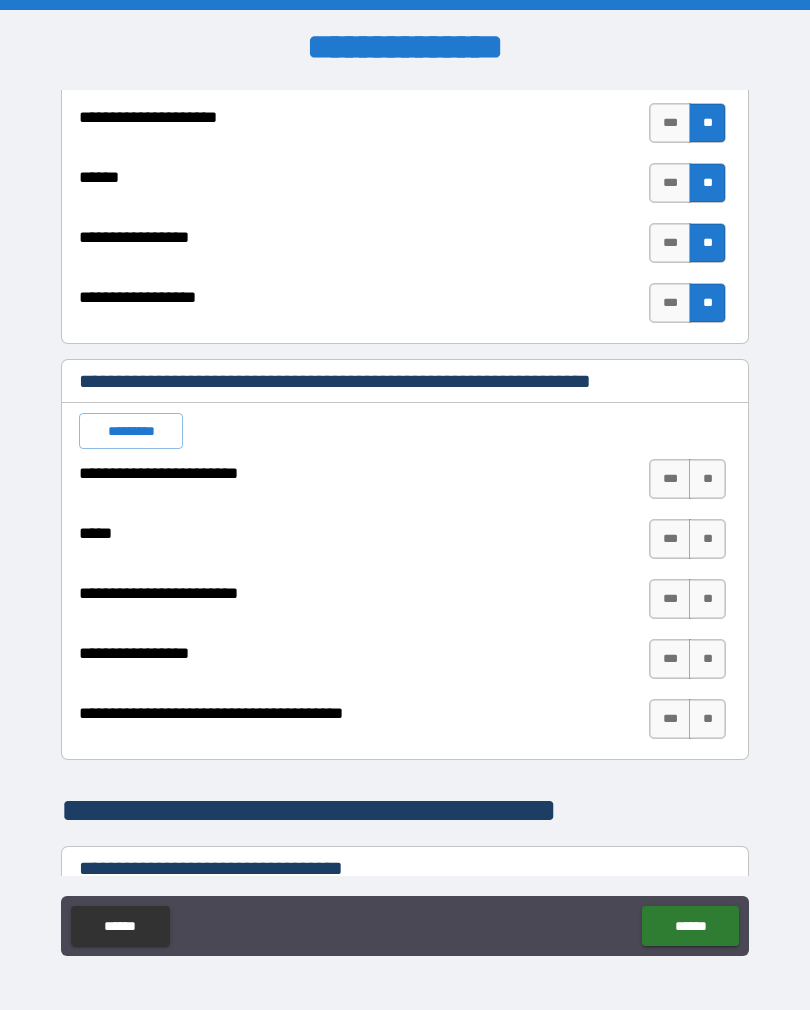 scroll, scrollTop: 3076, scrollLeft: 0, axis: vertical 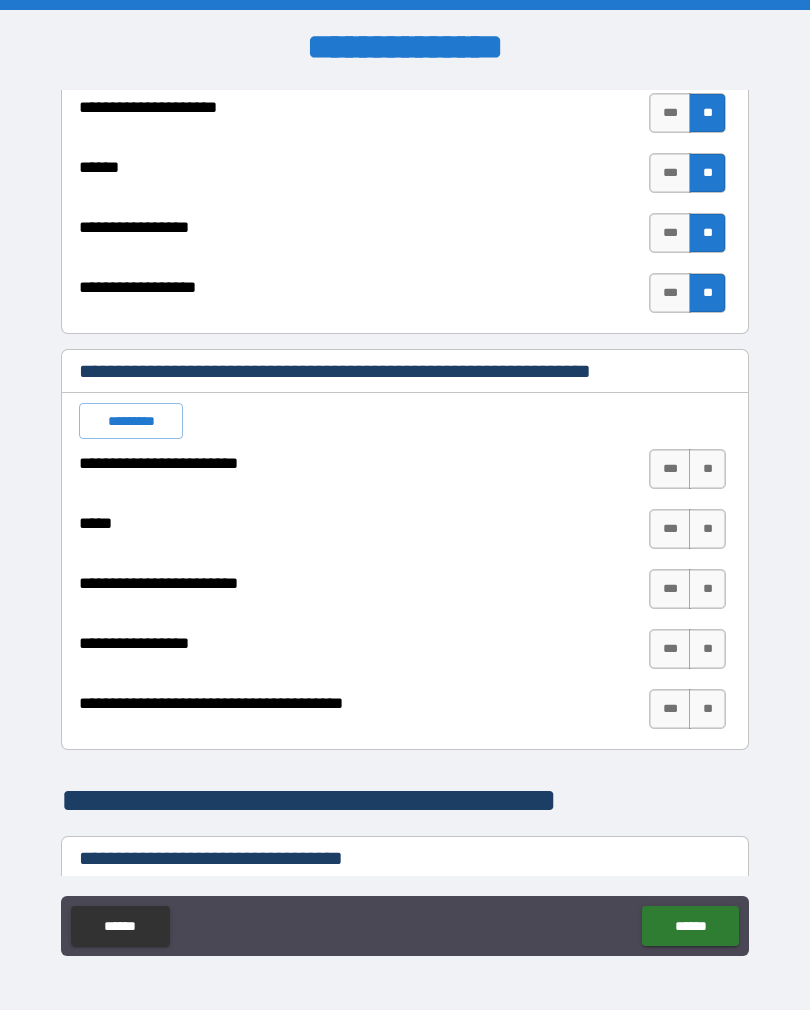 click on "*********" at bounding box center [131, 421] 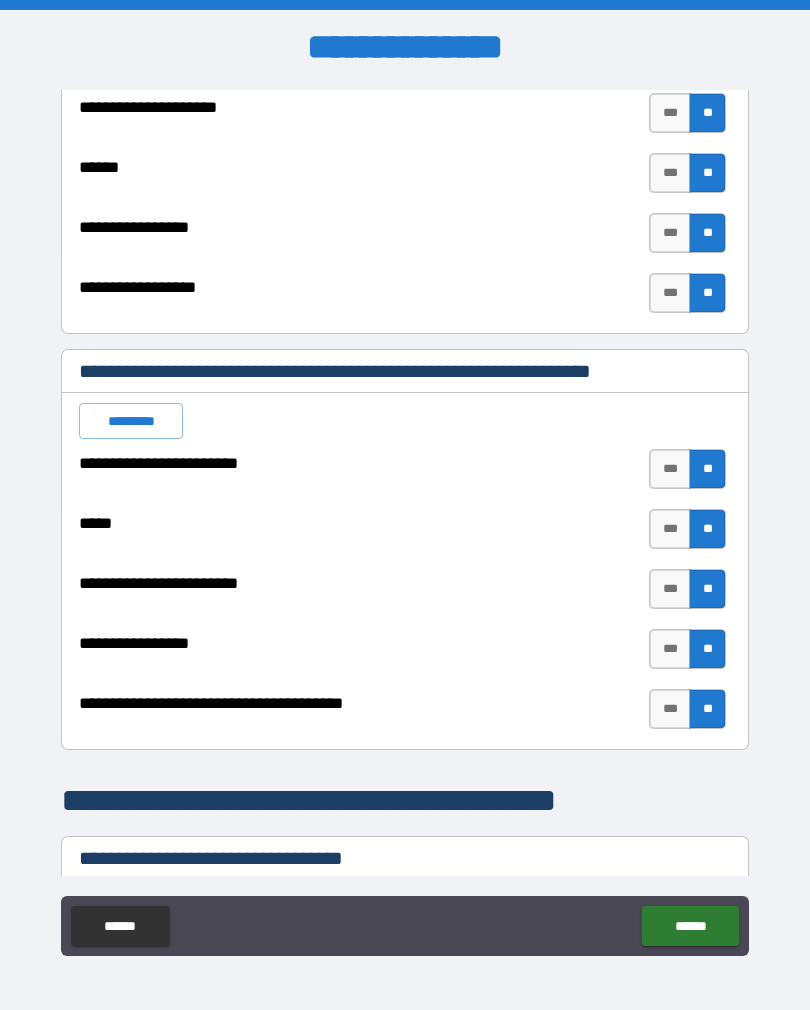 type on "*" 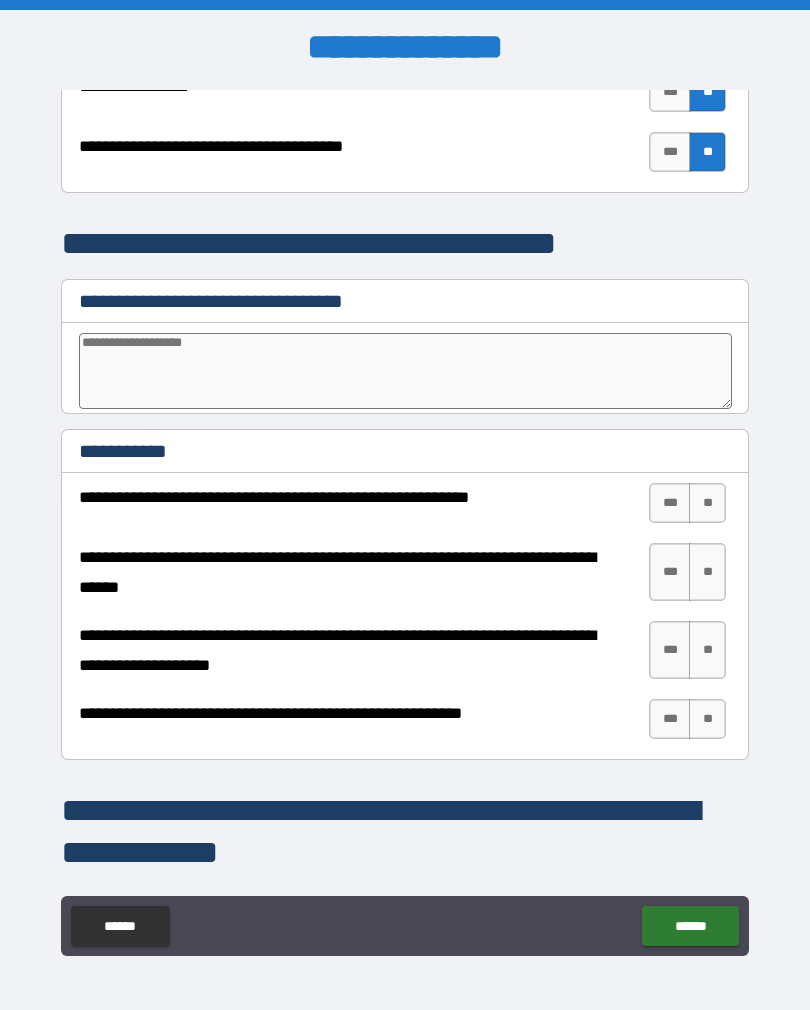 scroll, scrollTop: 3644, scrollLeft: 0, axis: vertical 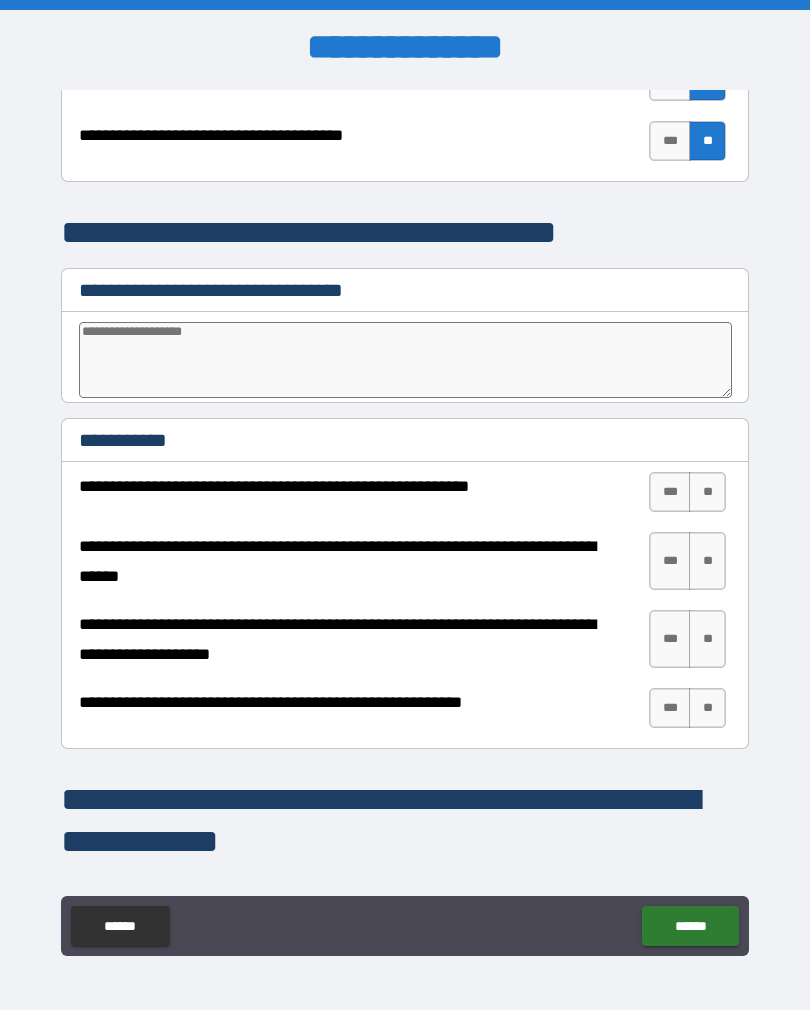 click at bounding box center (405, 360) 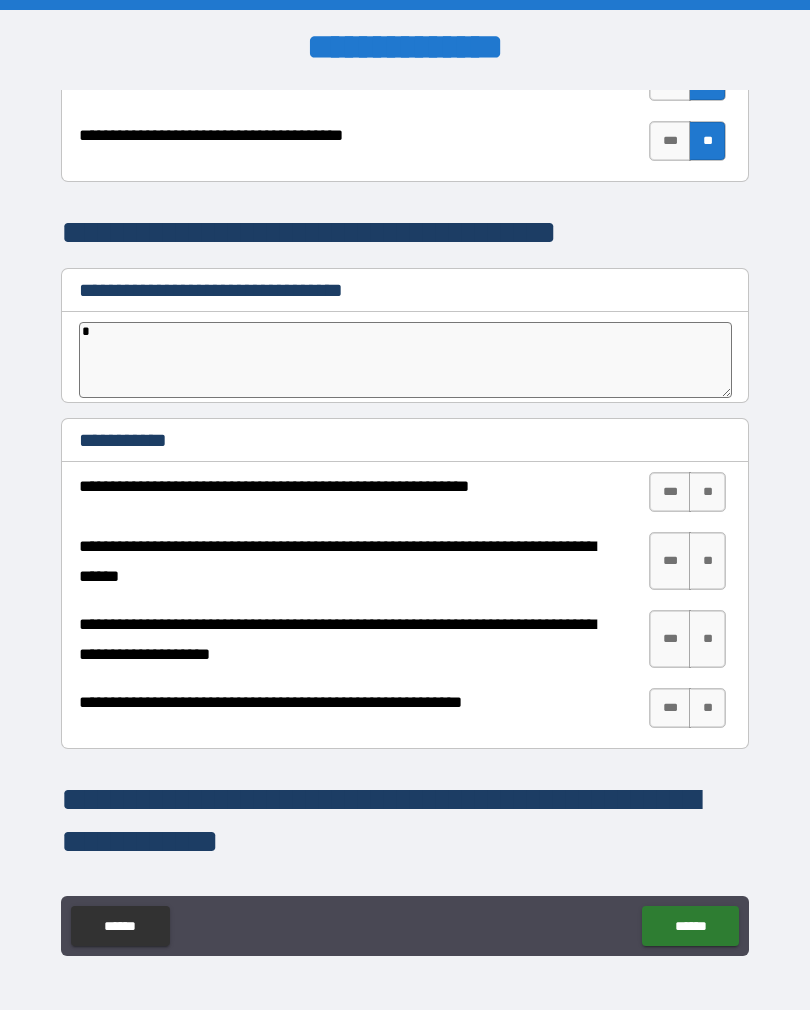 type on "**" 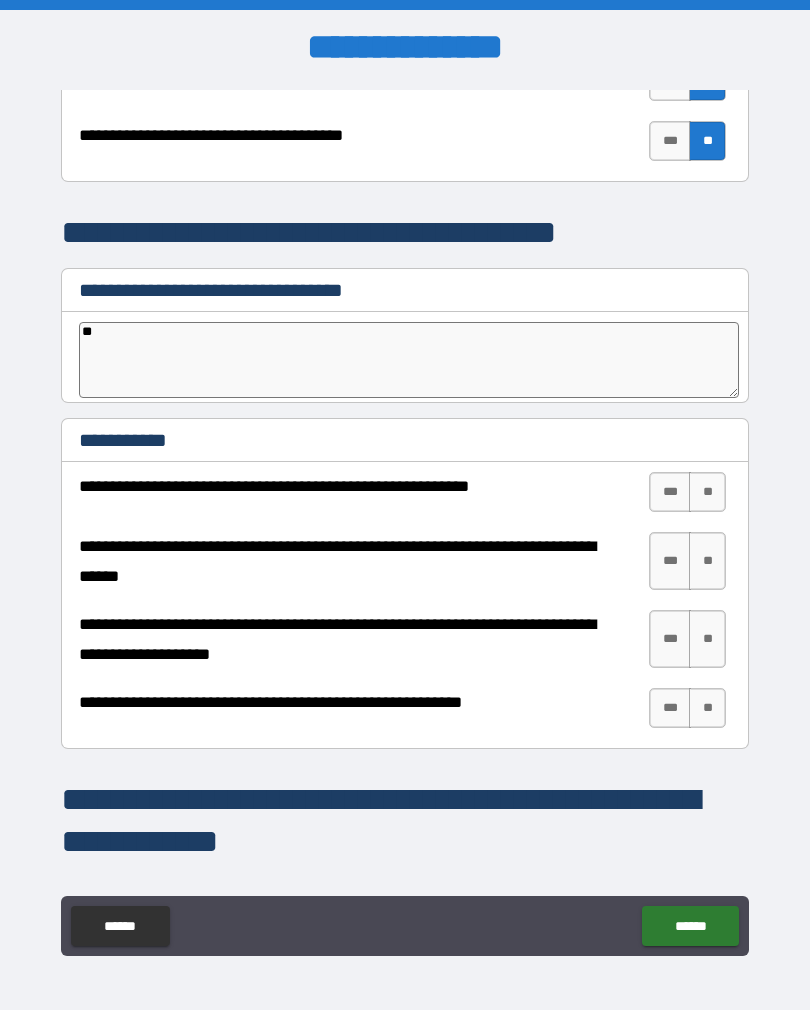 type on "***" 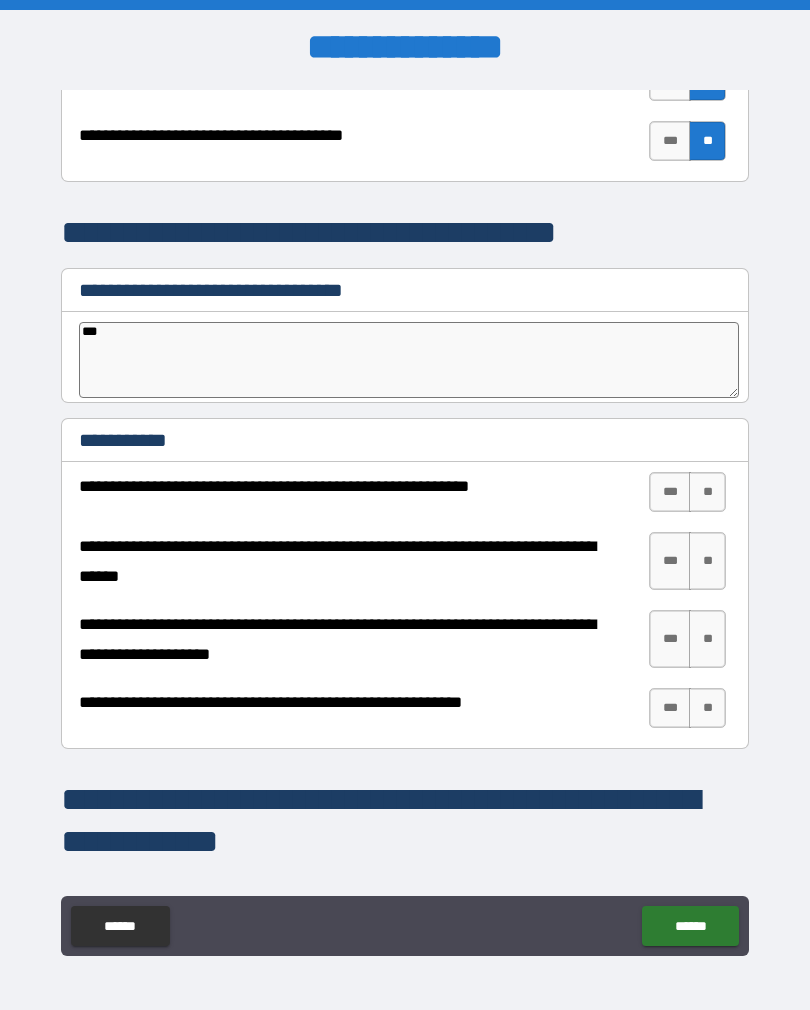 type on "****" 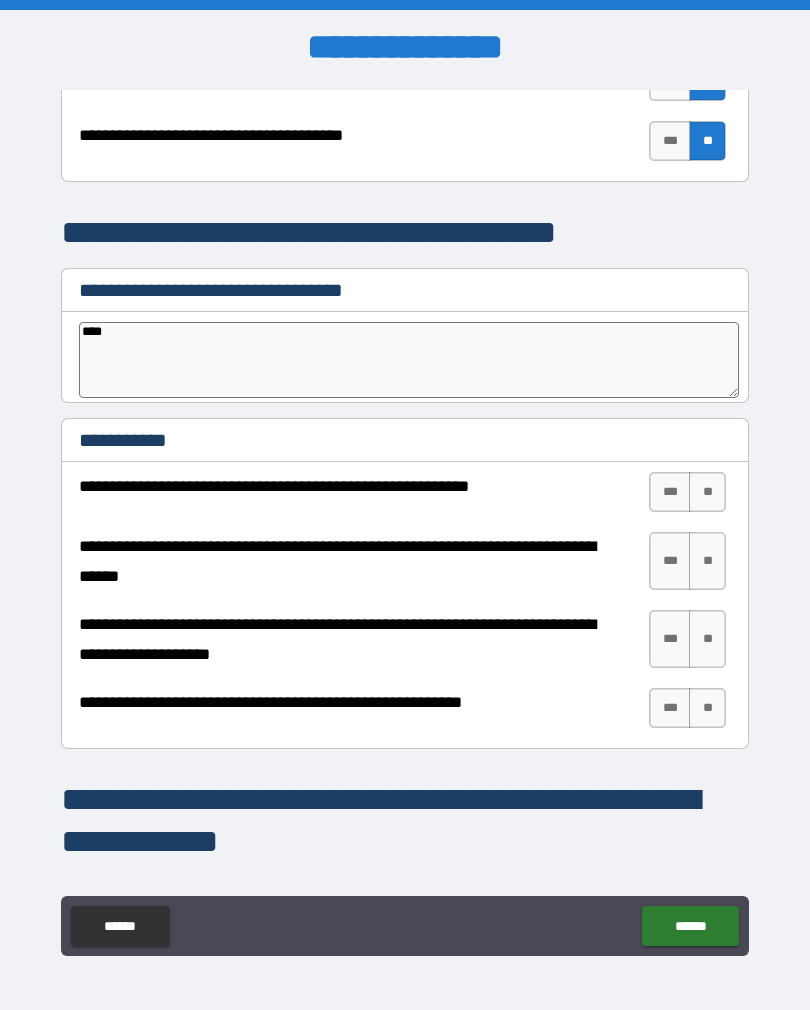 type on "*" 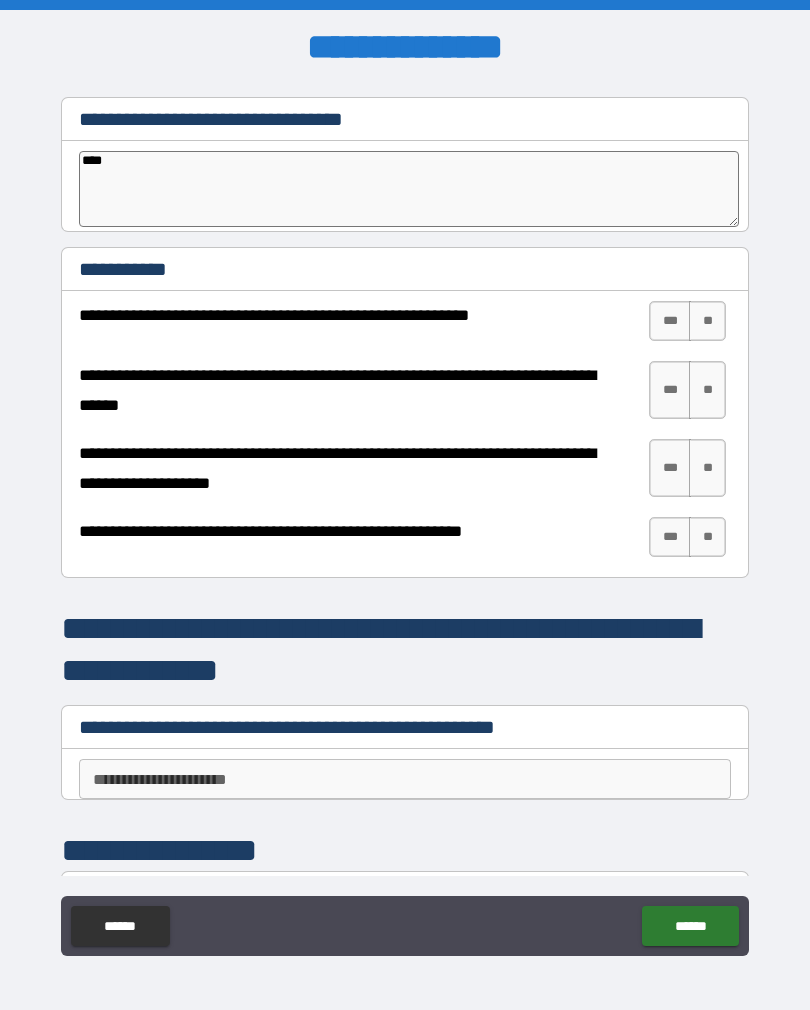 scroll, scrollTop: 3816, scrollLeft: 0, axis: vertical 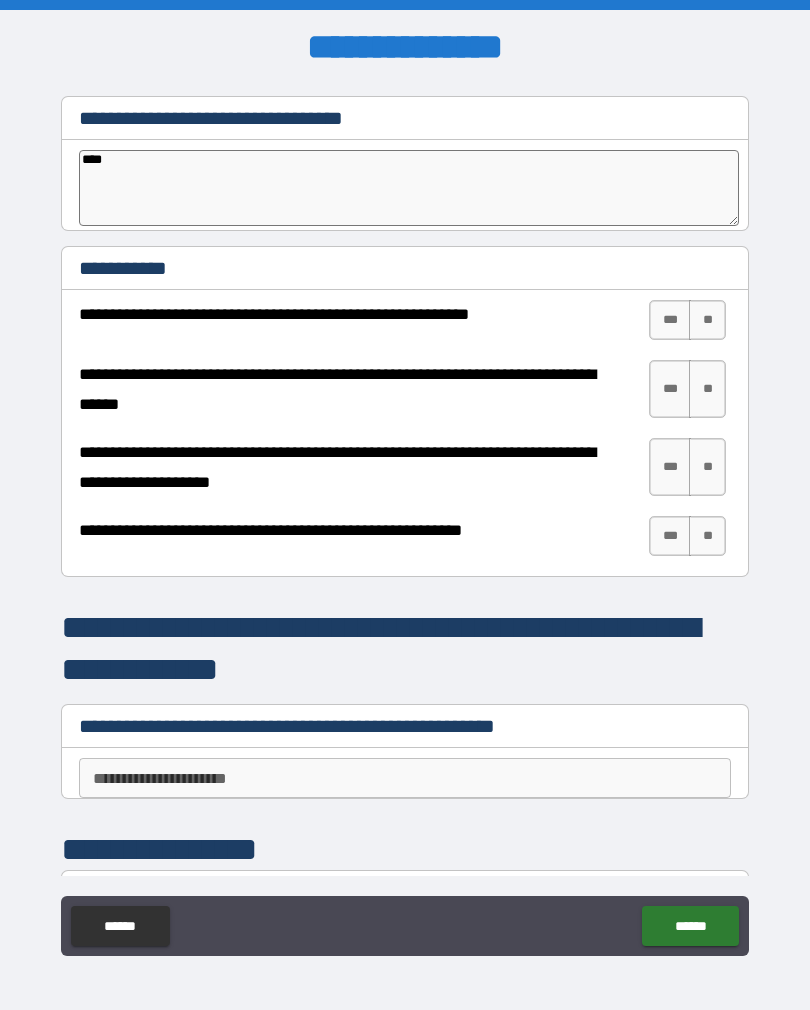 type on "****" 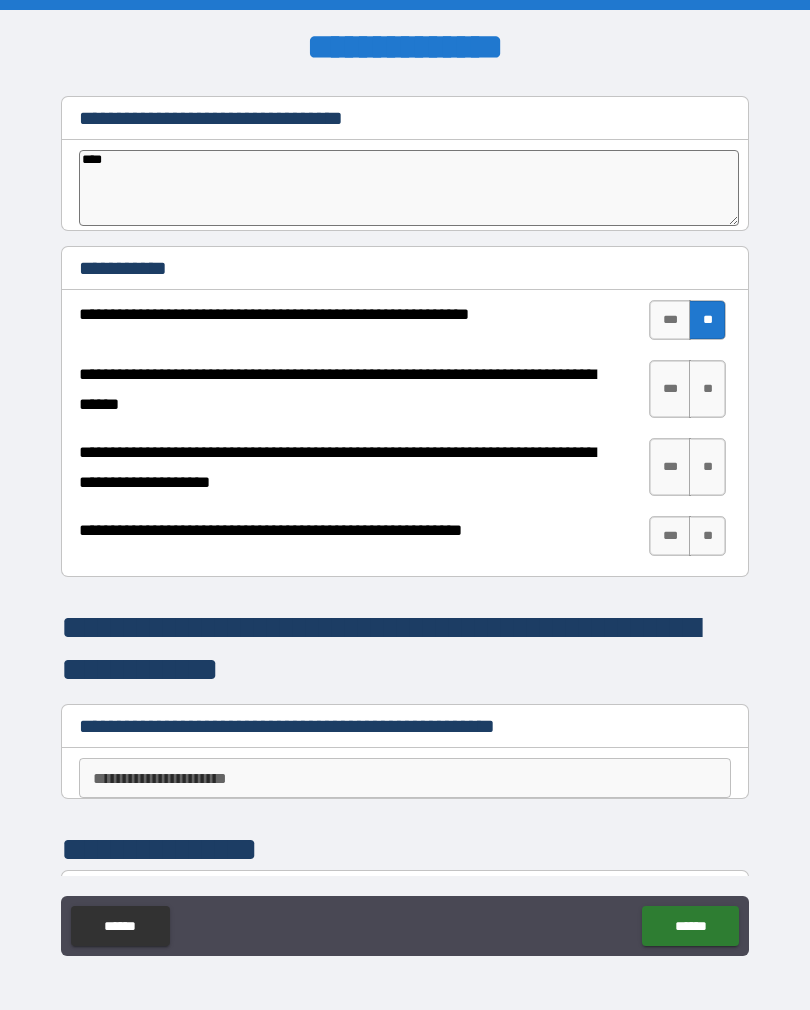 click on "**" at bounding box center (707, 389) 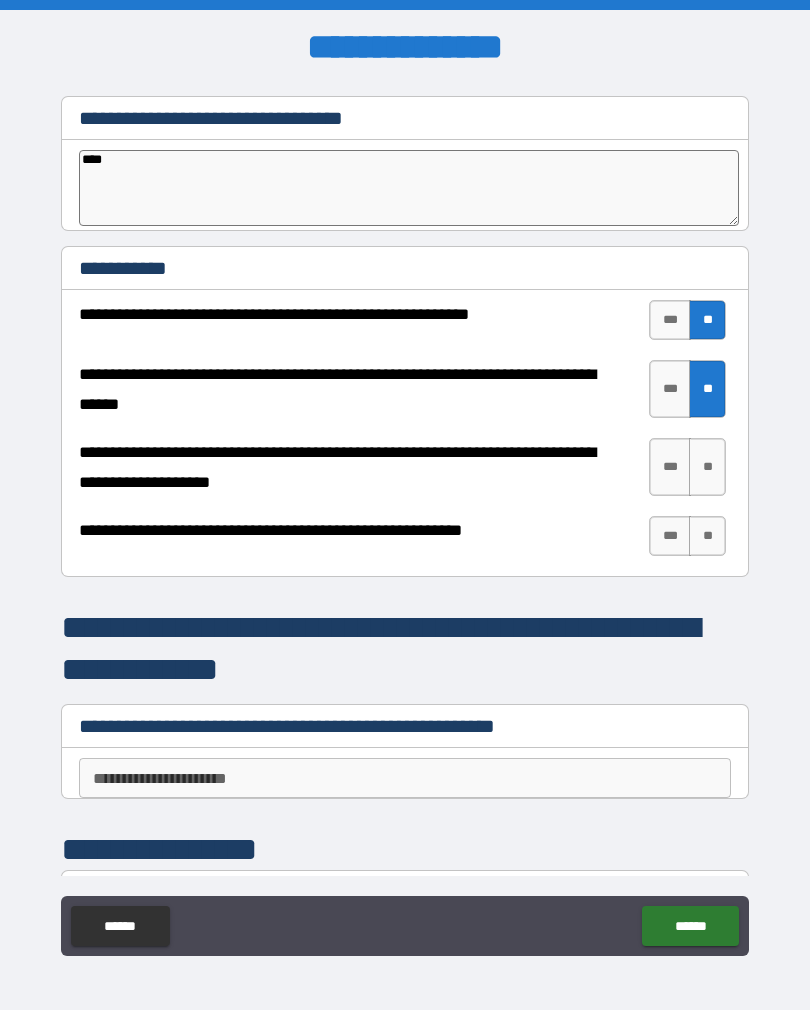 click on "**" at bounding box center (707, 467) 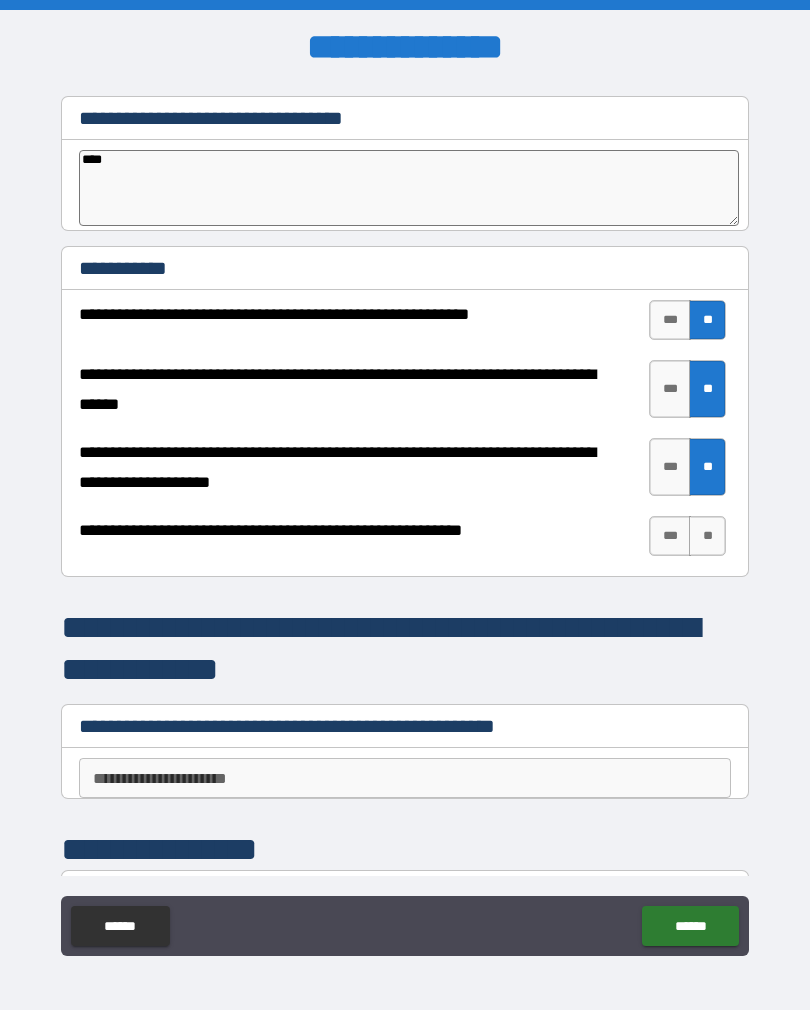 click on "**" at bounding box center [707, 536] 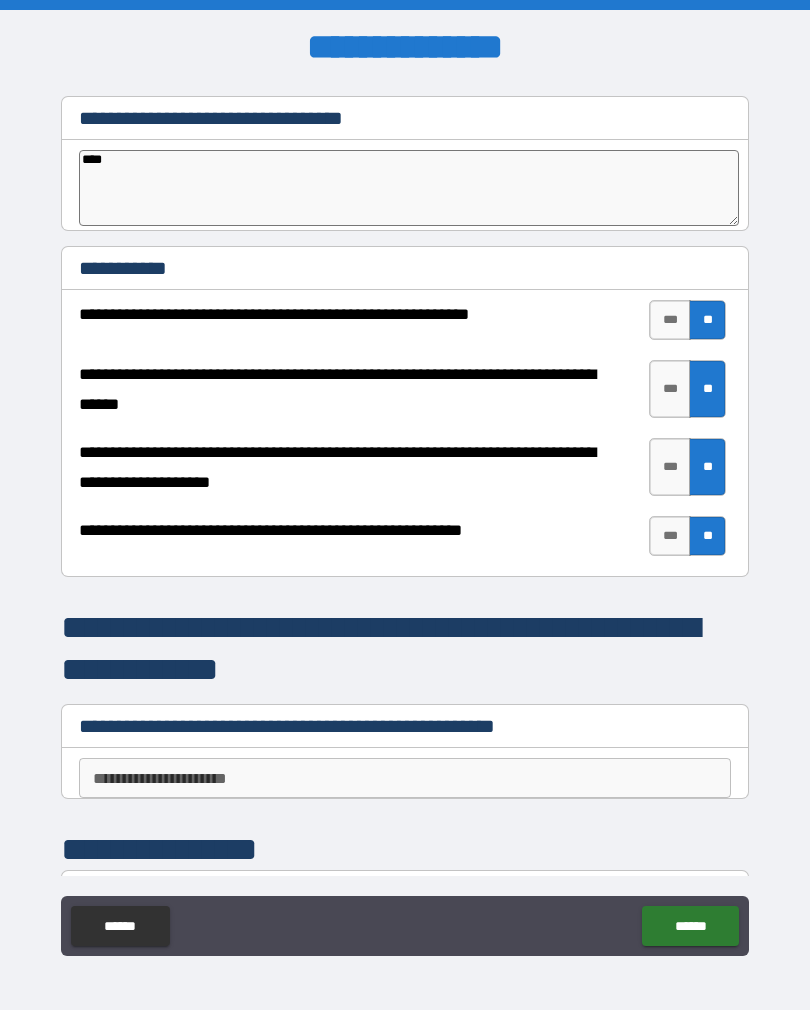 type on "*" 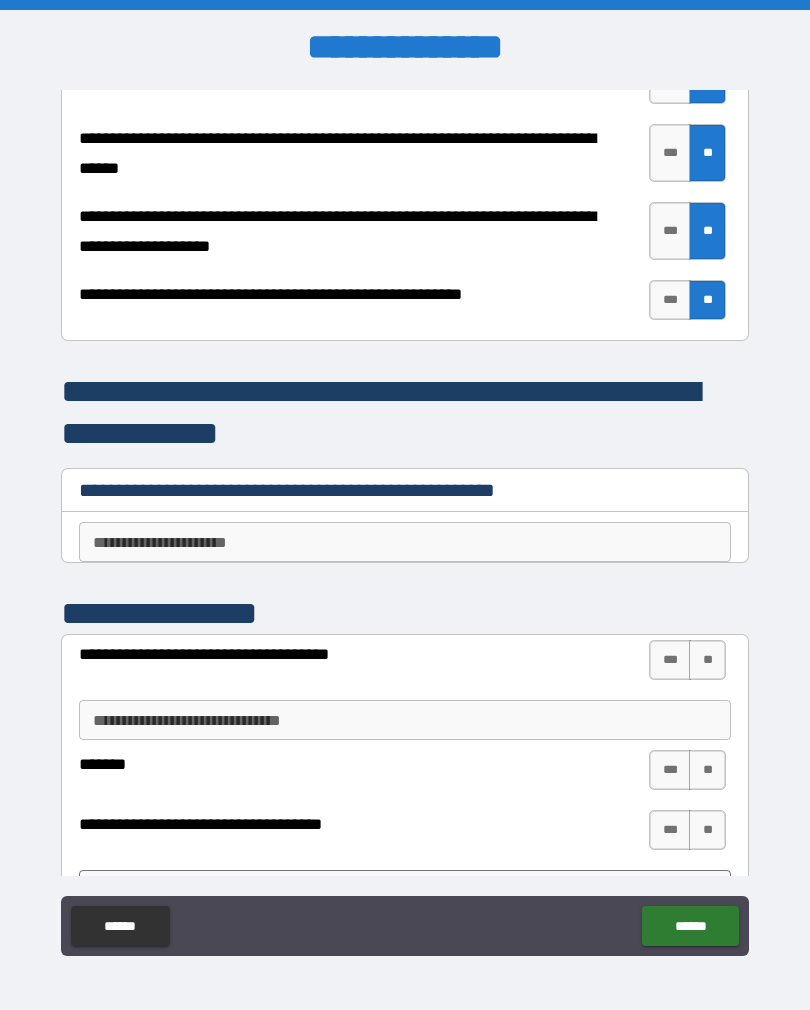 scroll, scrollTop: 4054, scrollLeft: 0, axis: vertical 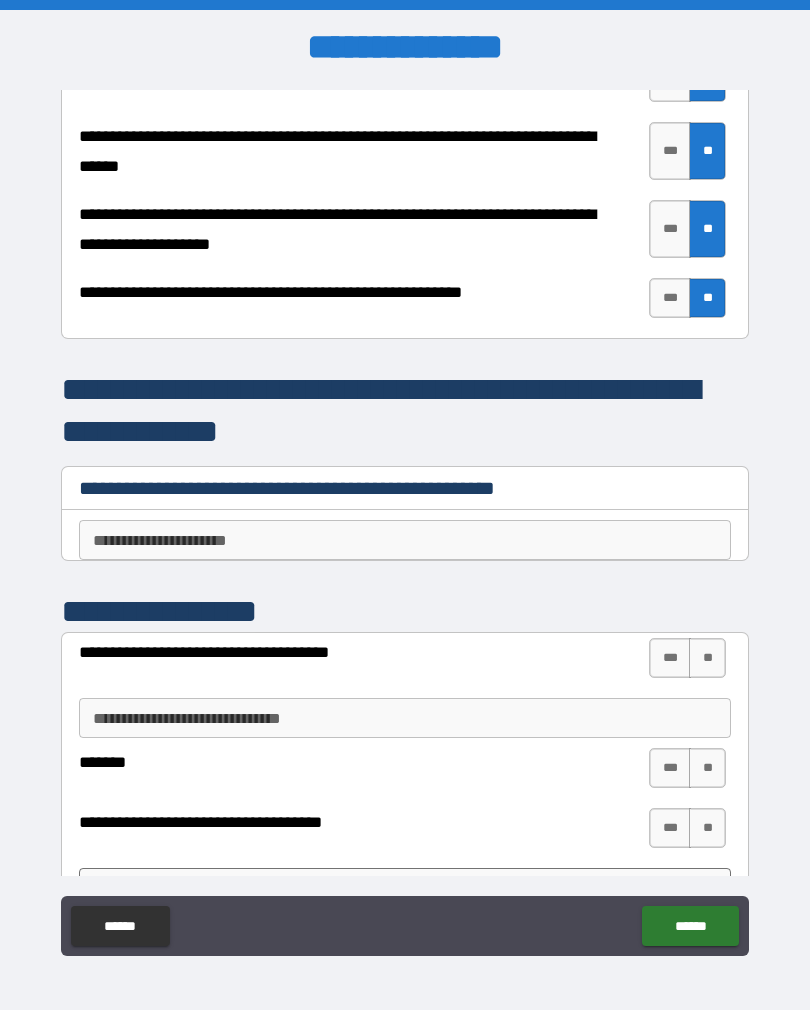 click on "**********" at bounding box center (405, 540) 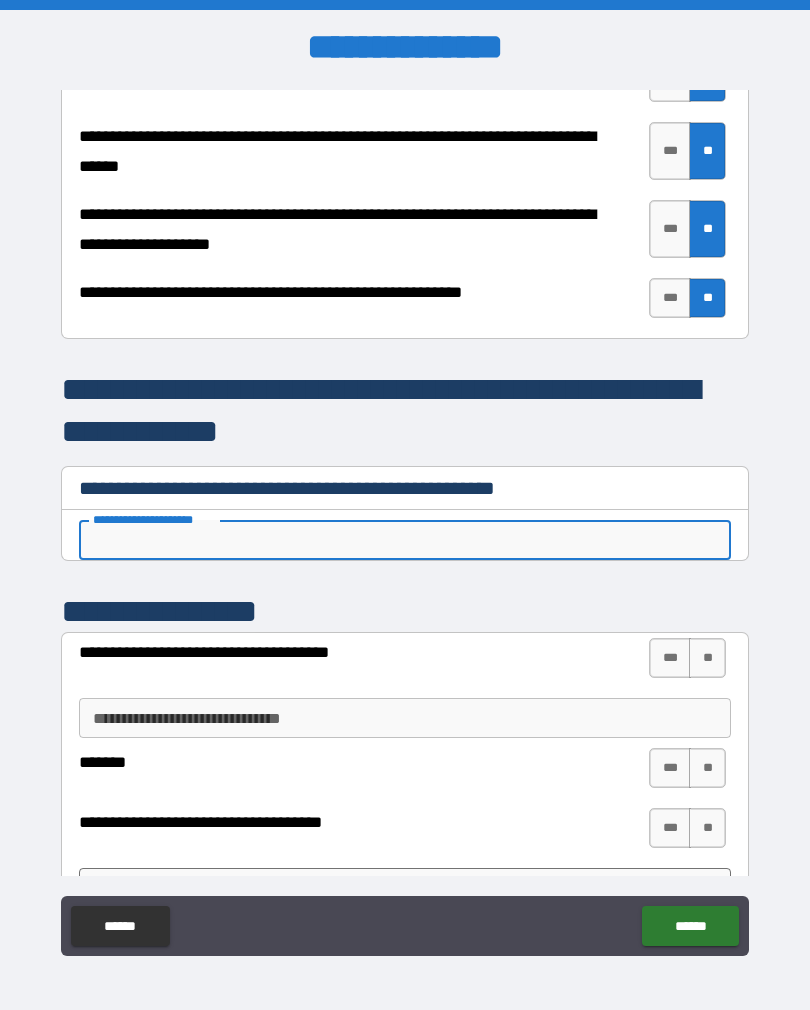type on "*" 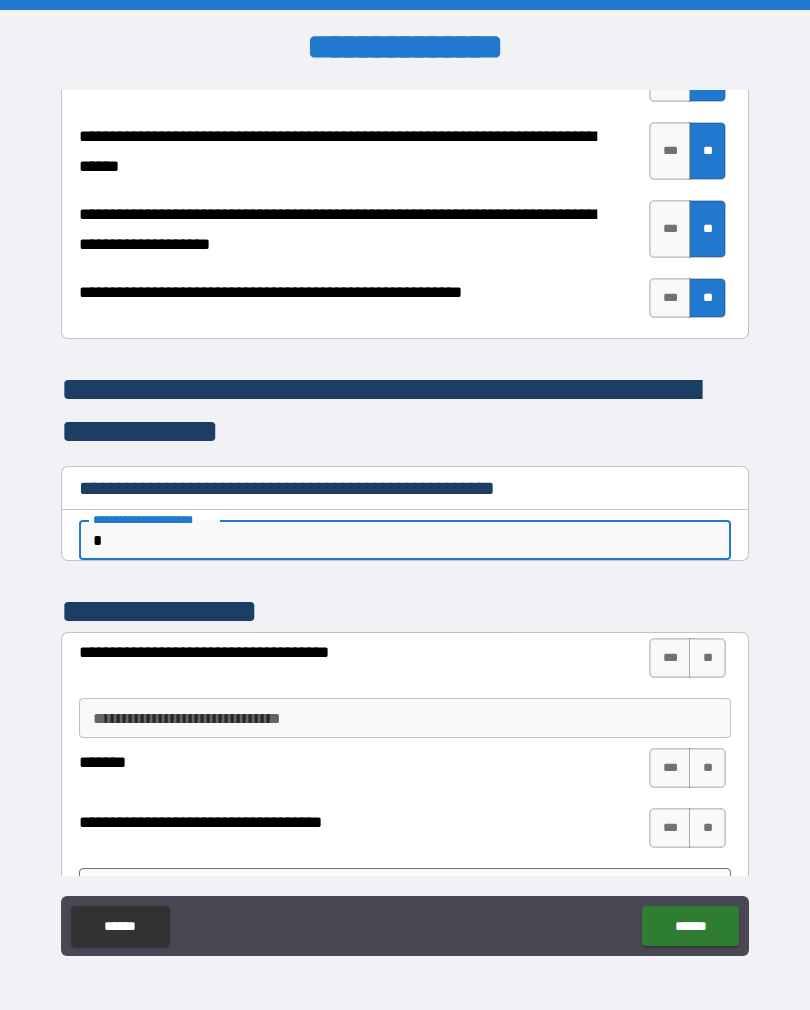 type on "*" 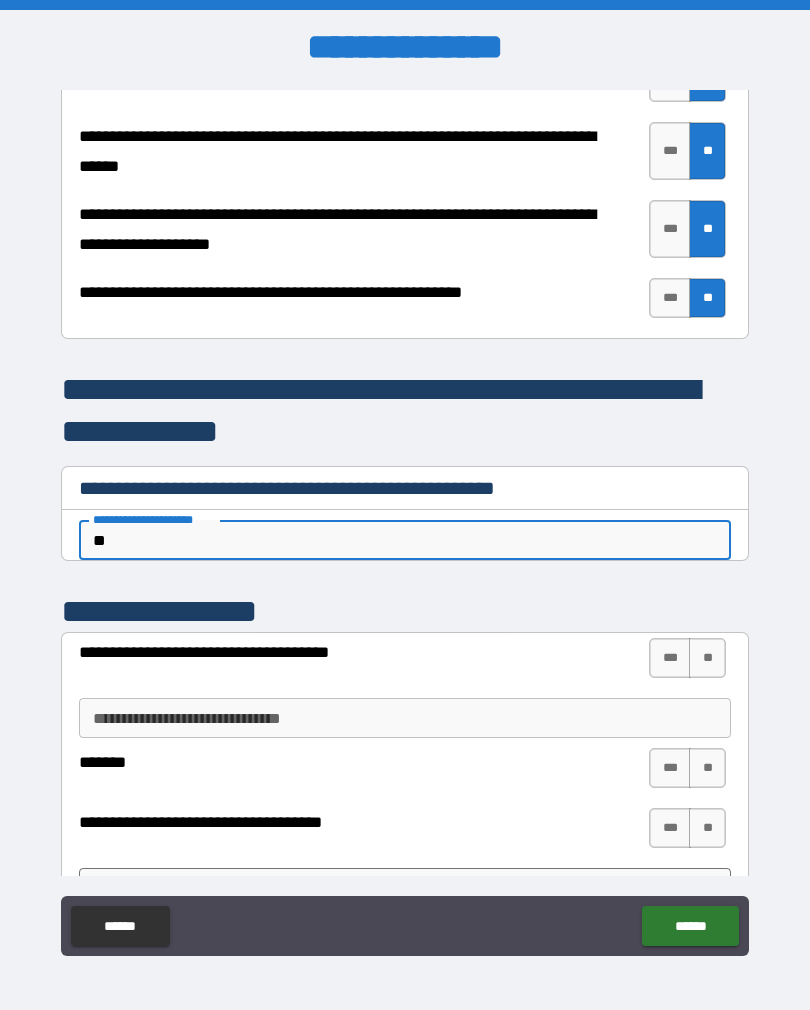 type on "*" 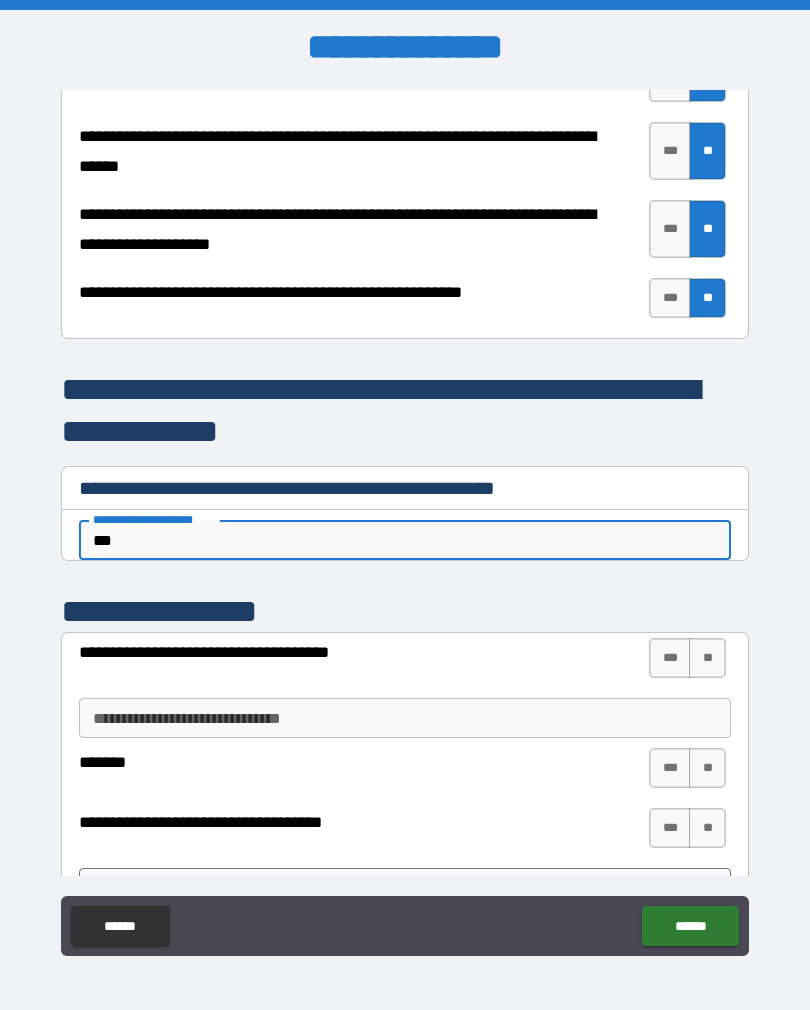 type on "*" 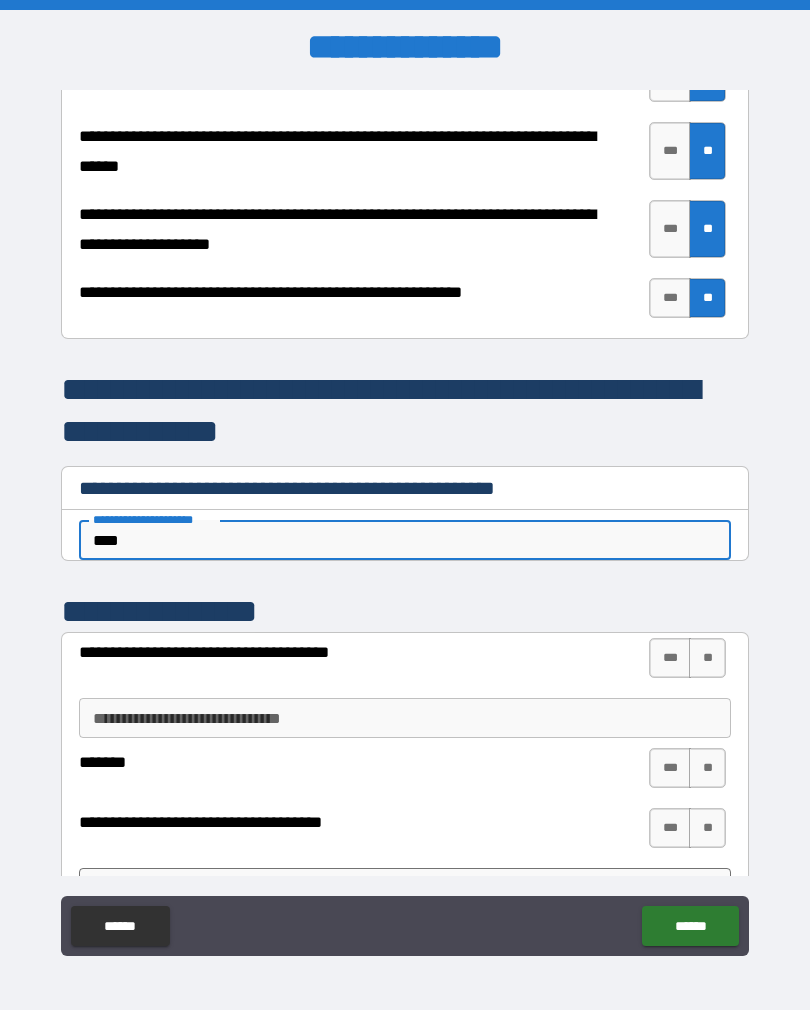 type on "*" 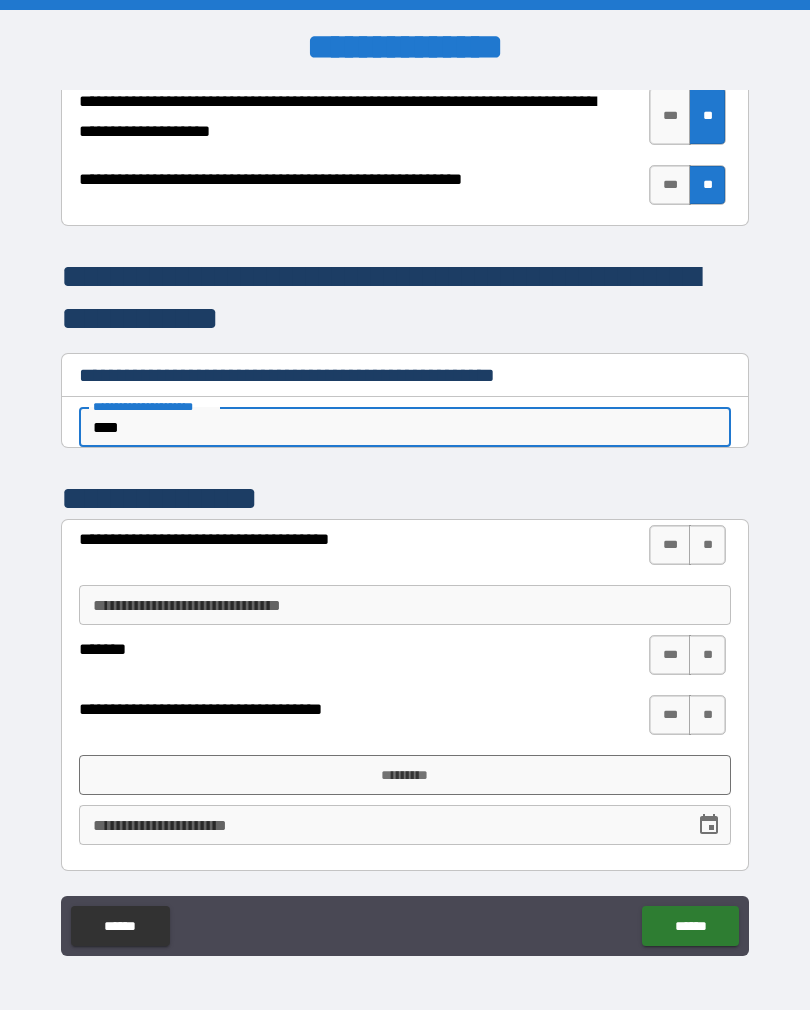 scroll, scrollTop: 4167, scrollLeft: 0, axis: vertical 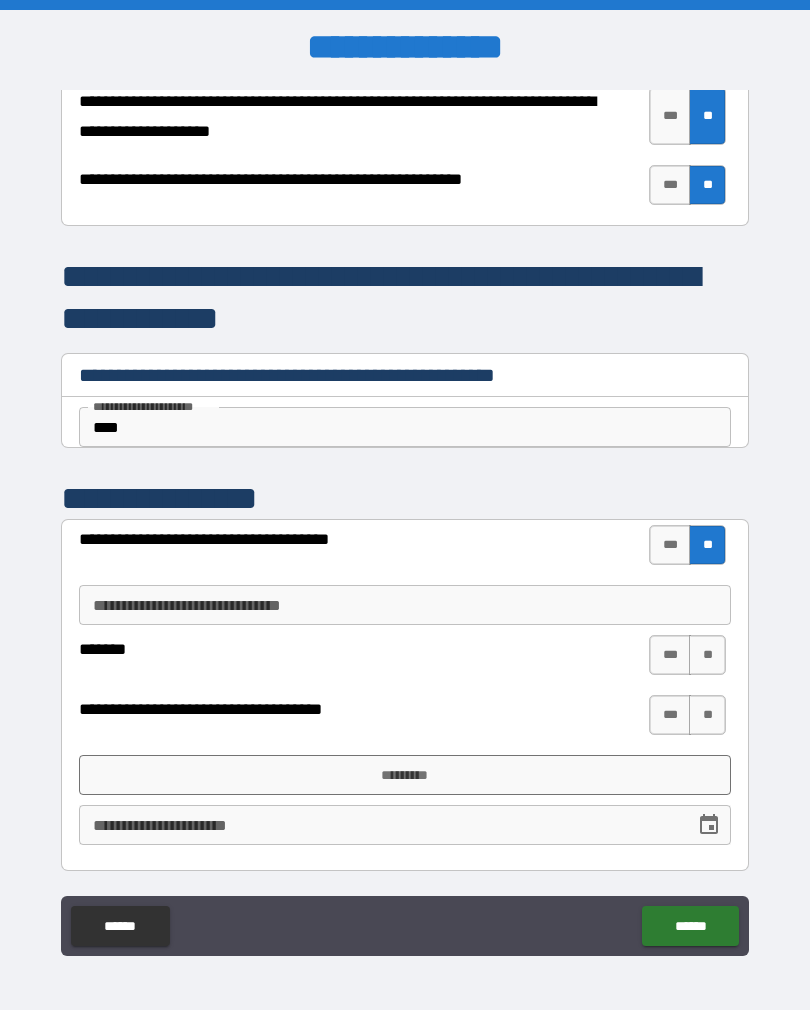 click on "**" at bounding box center [707, 655] 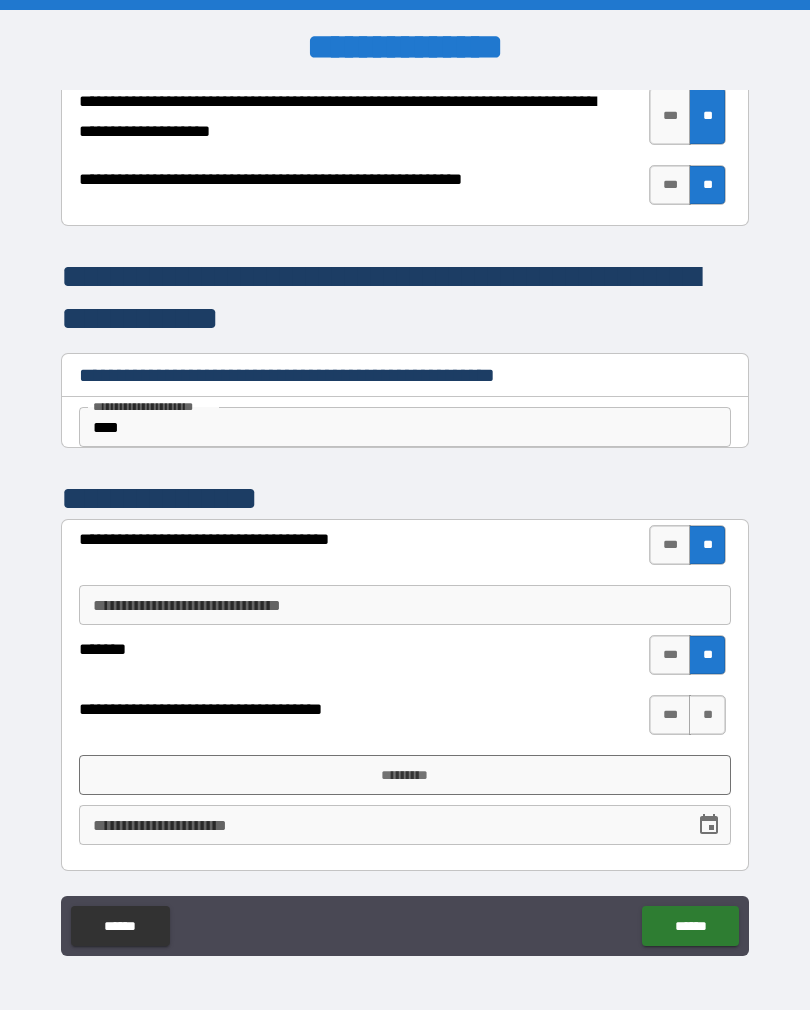 click on "**" at bounding box center [707, 715] 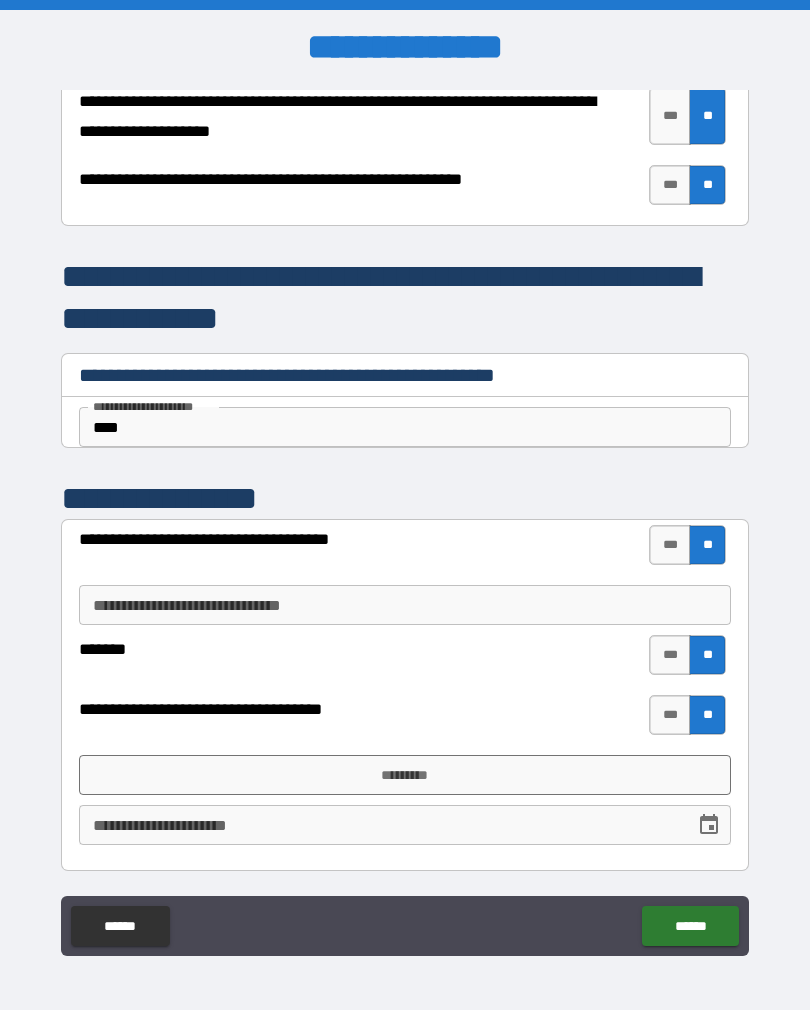 click on "*********" at bounding box center [405, 775] 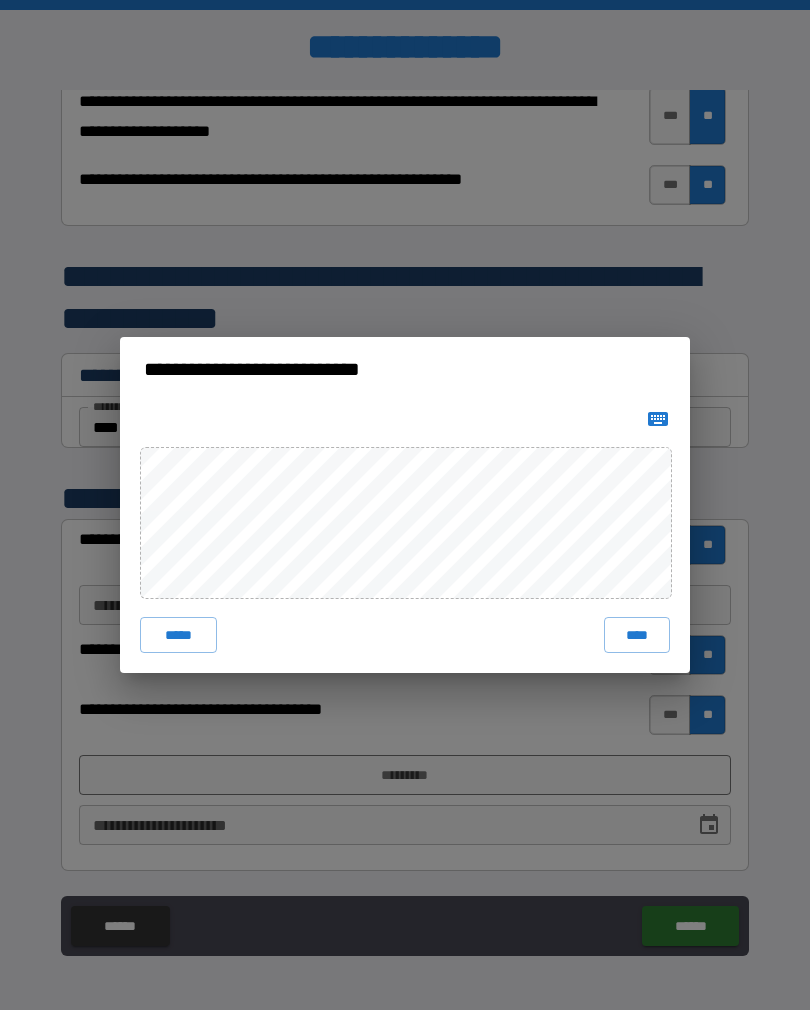 click on "****" at bounding box center [637, 635] 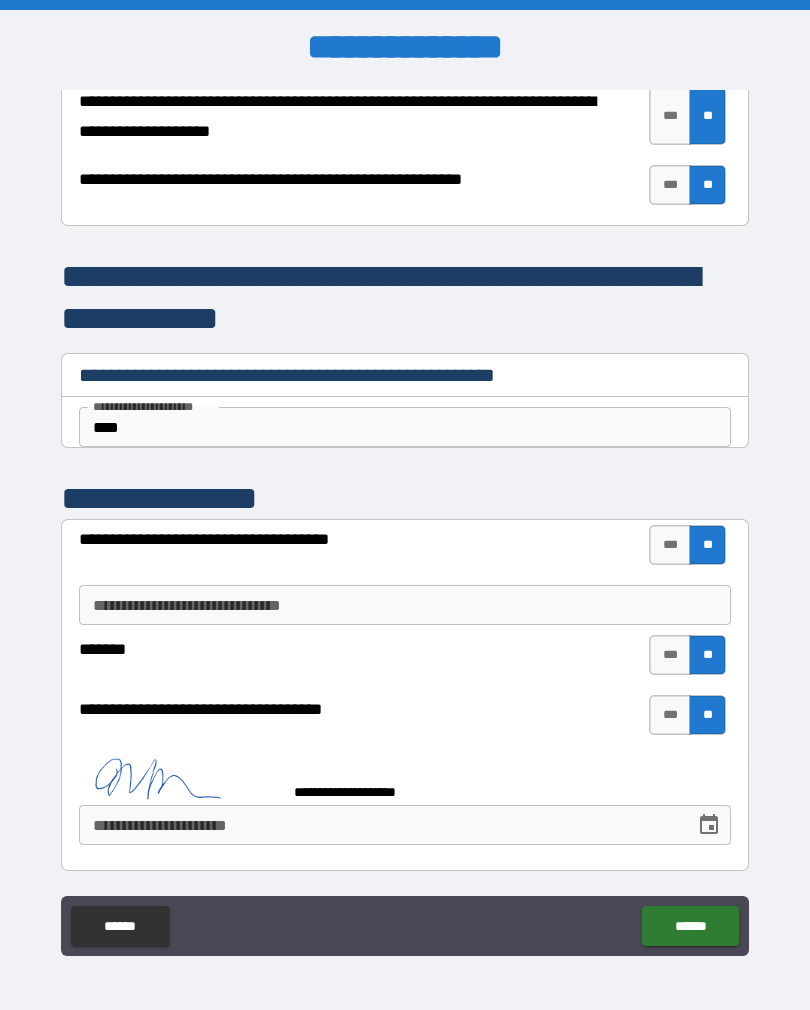 scroll, scrollTop: 4157, scrollLeft: 0, axis: vertical 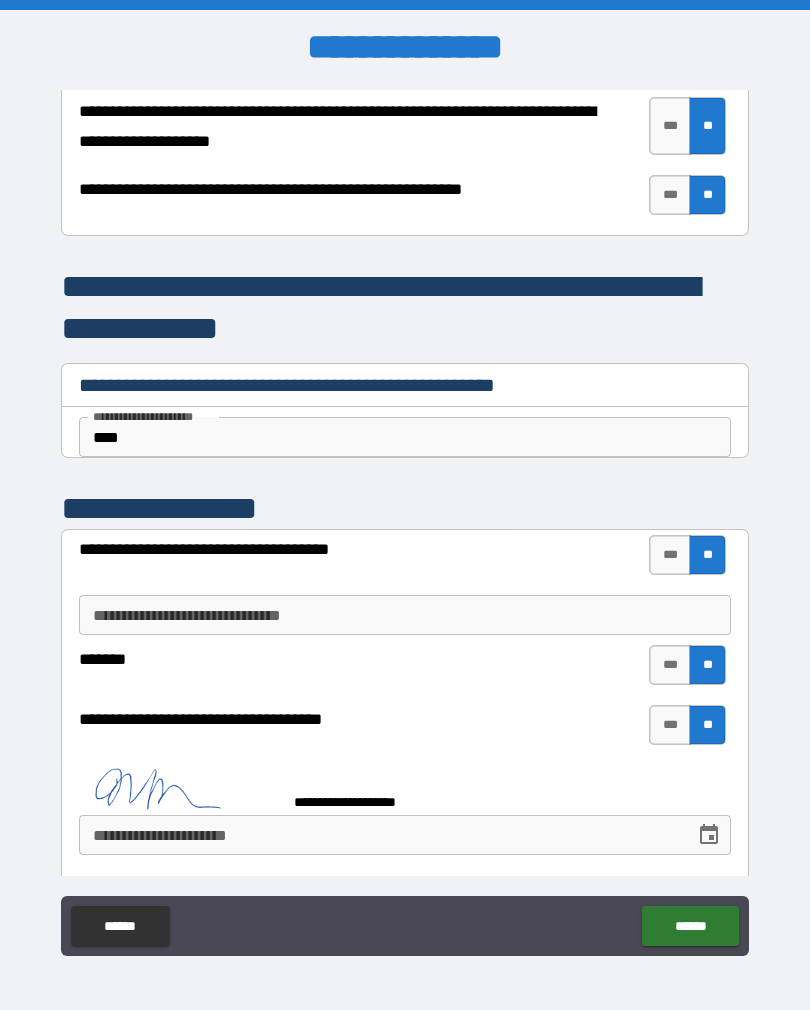 type on "*" 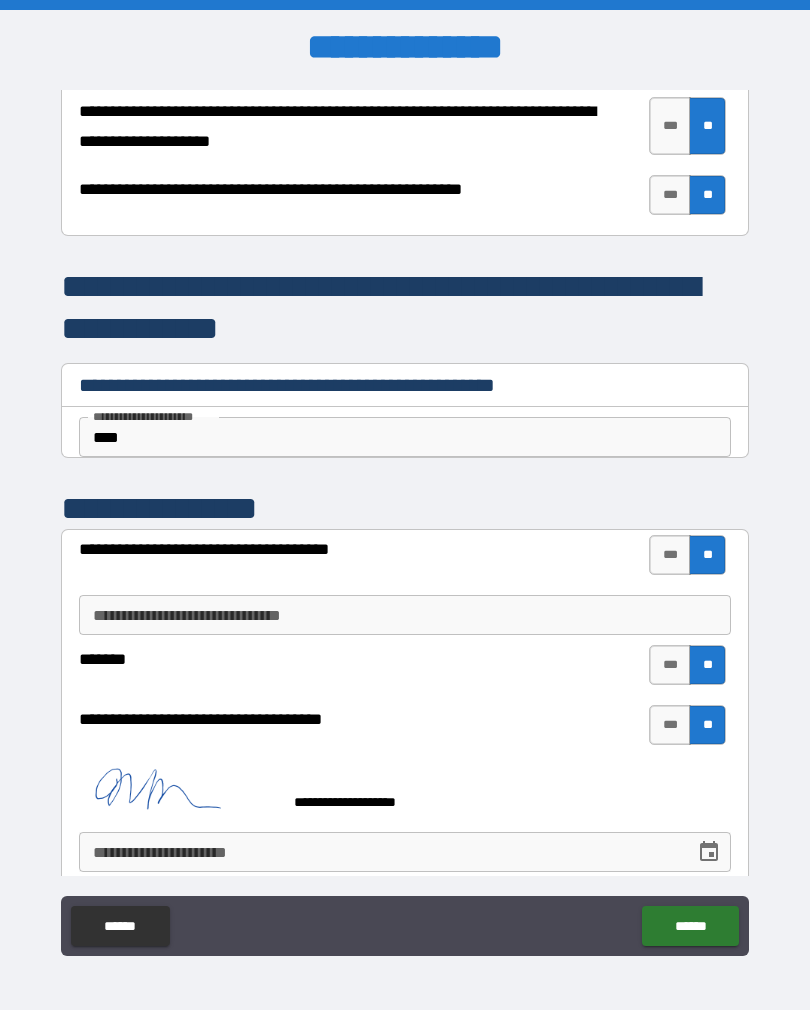click on "**********" at bounding box center [380, 852] 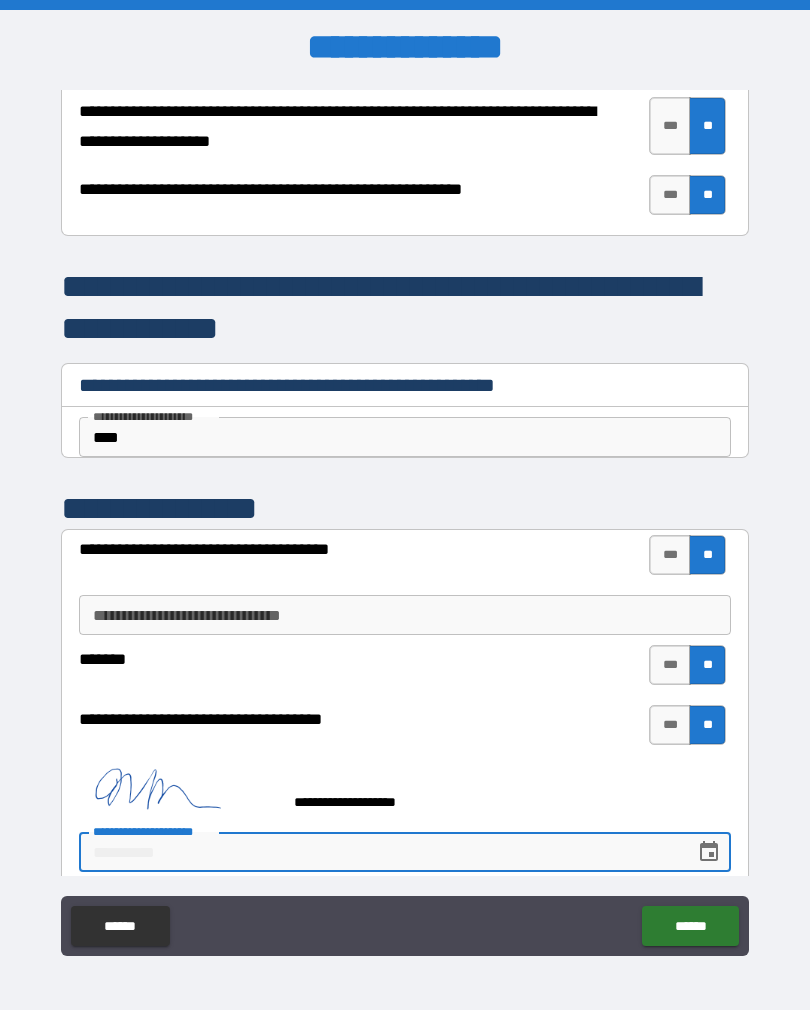 scroll, scrollTop: 31, scrollLeft: 0, axis: vertical 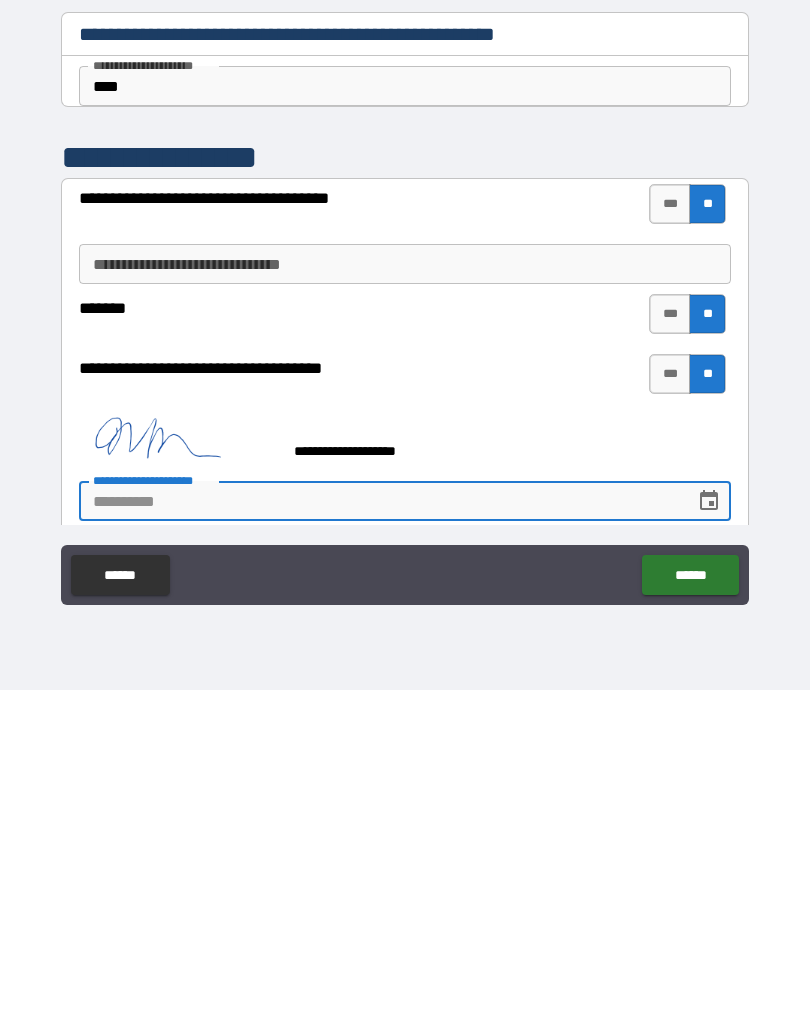 type on "*" 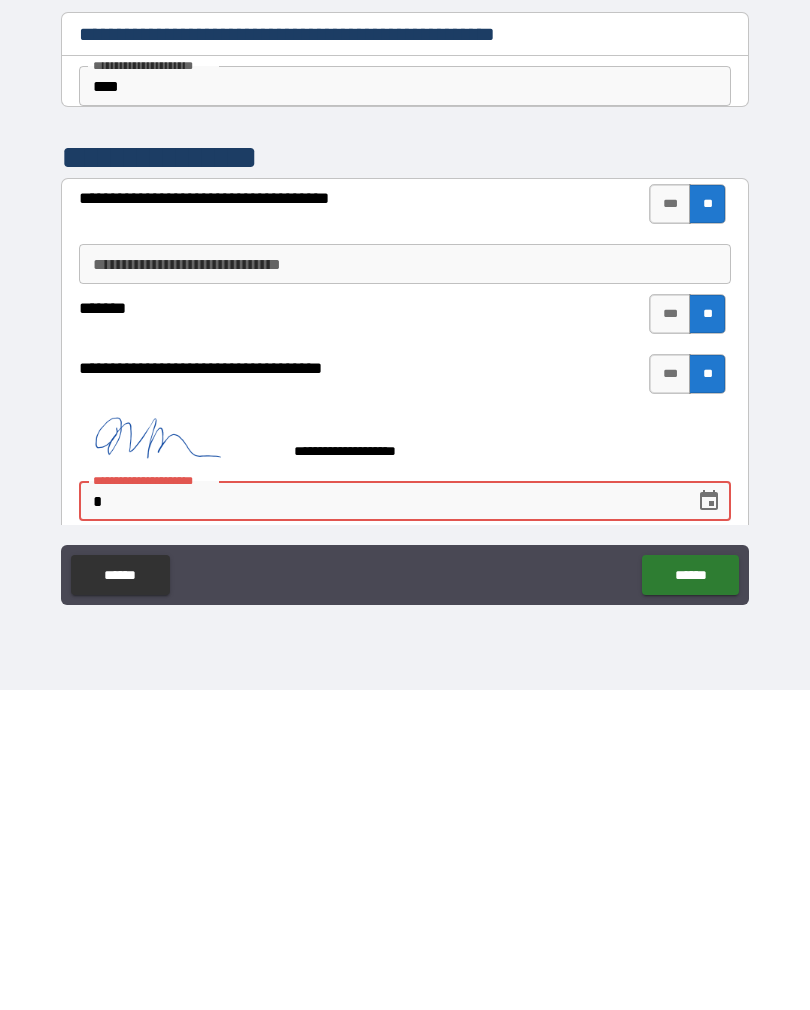 type on "*" 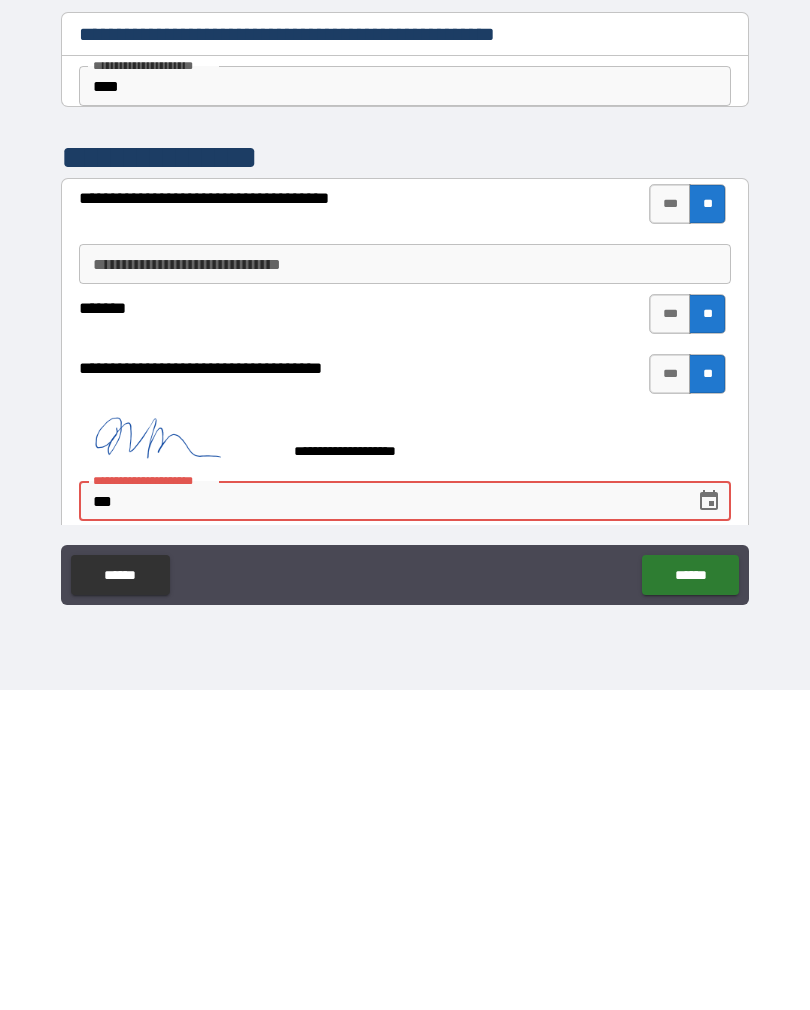 type on "*" 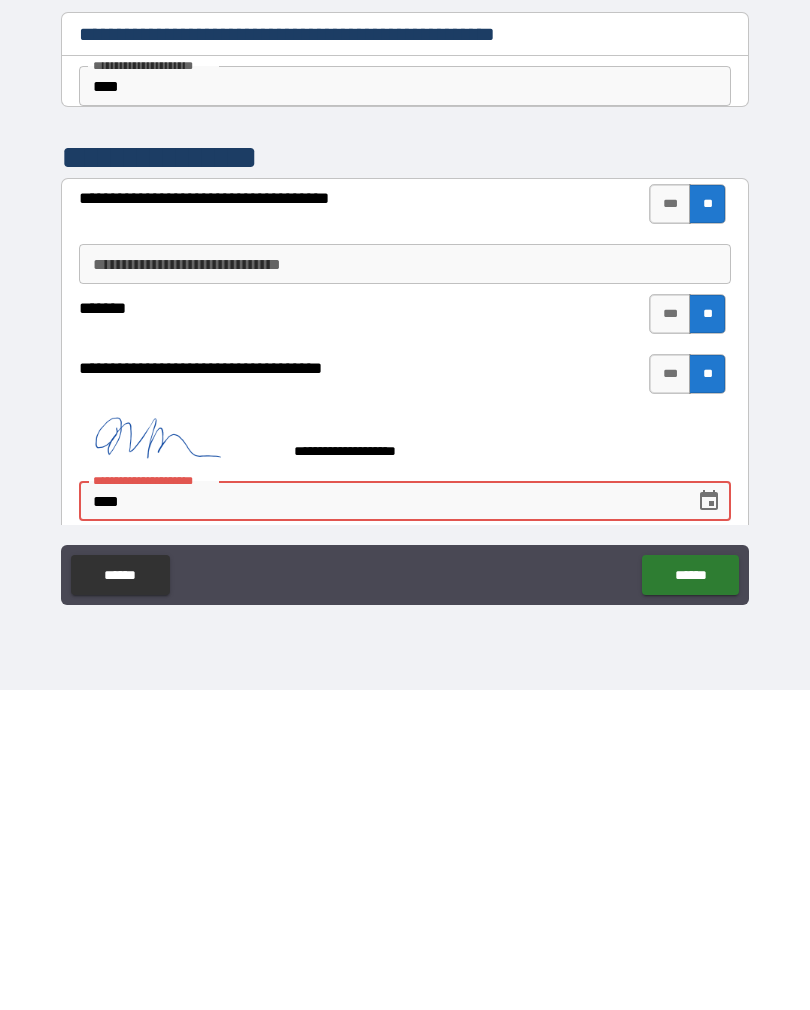 type on "*" 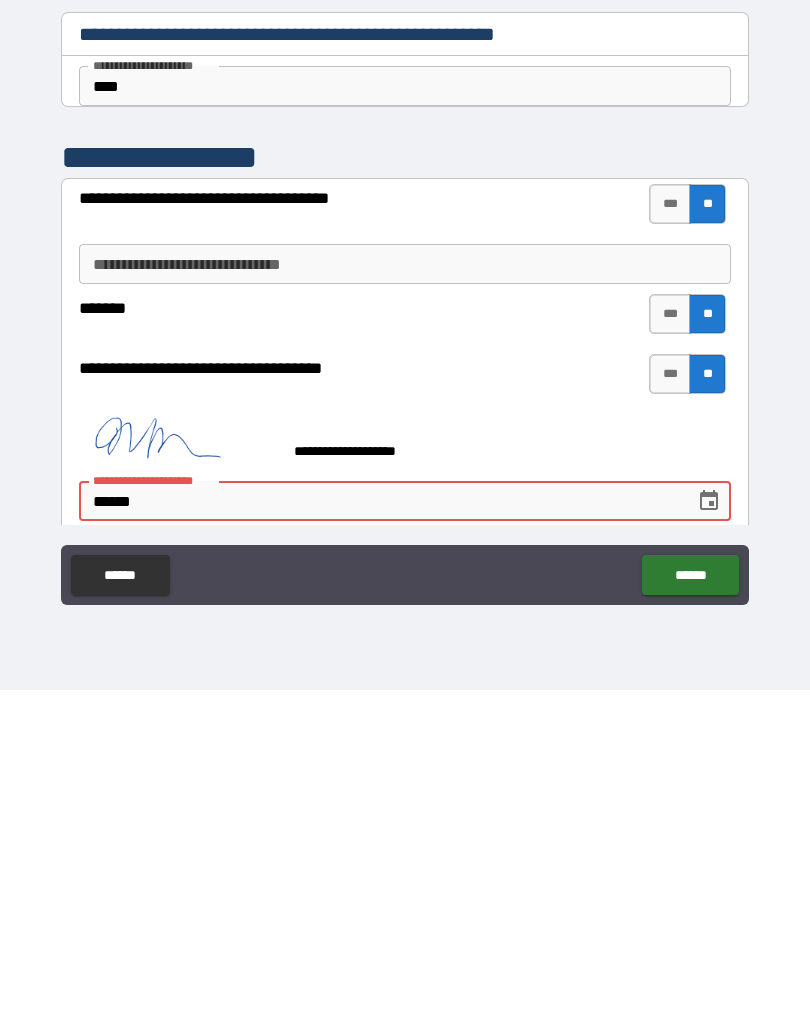type on "*" 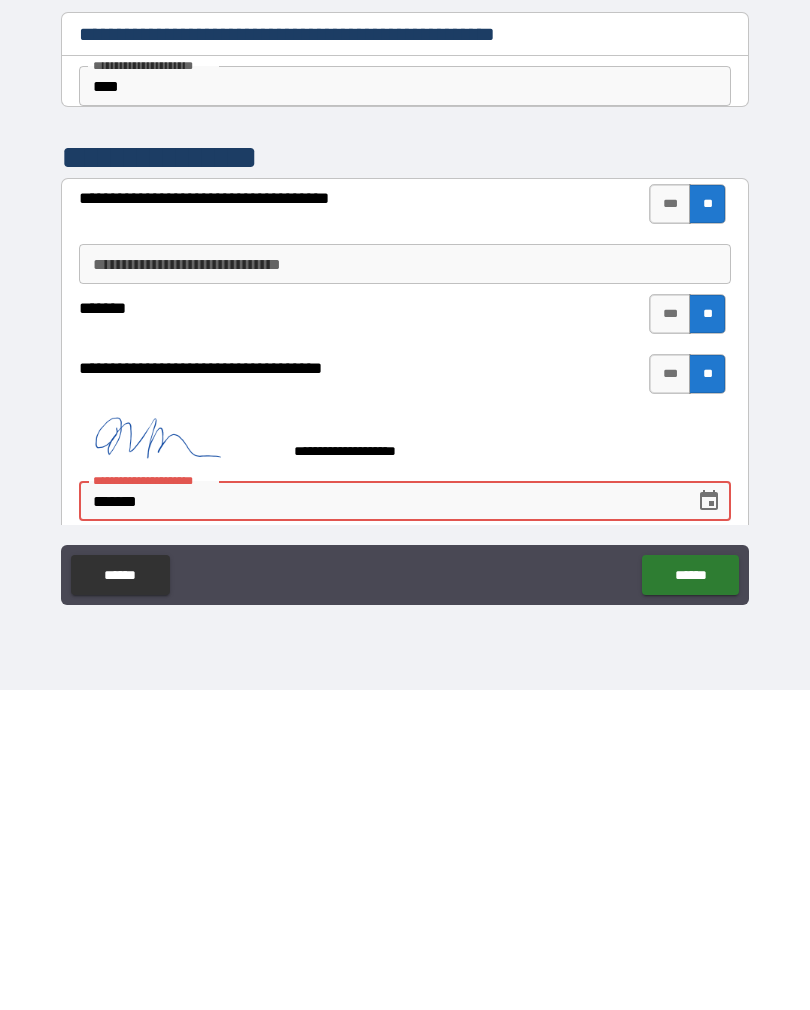 type on "*" 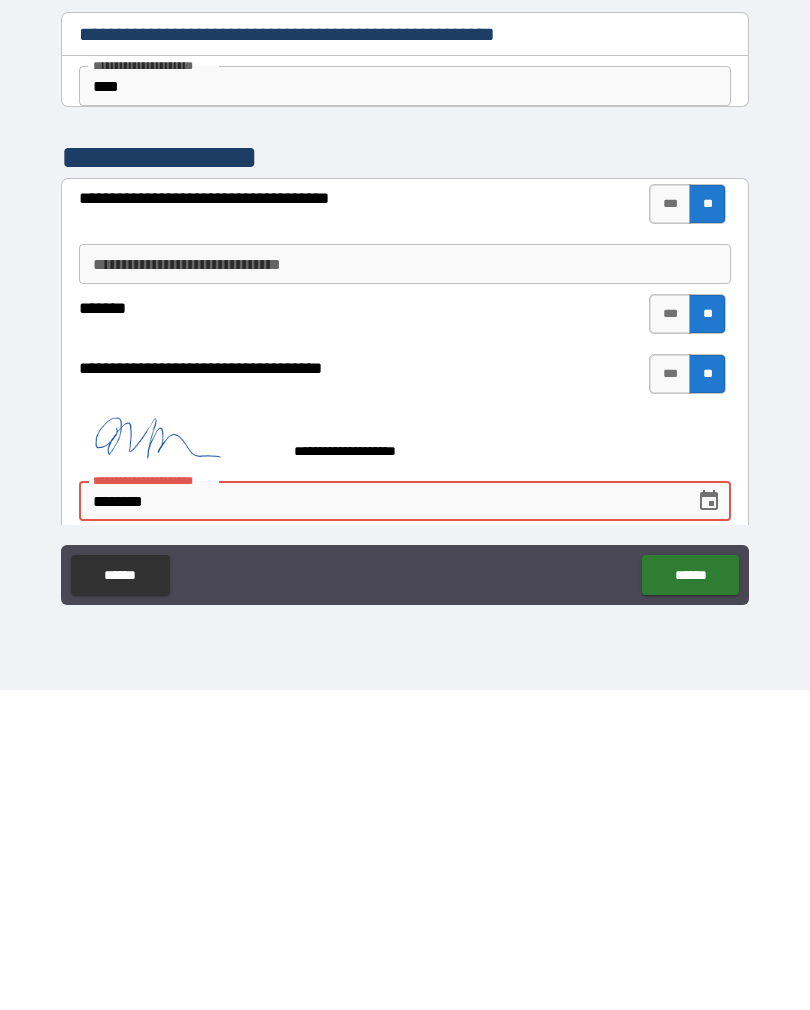 type on "*" 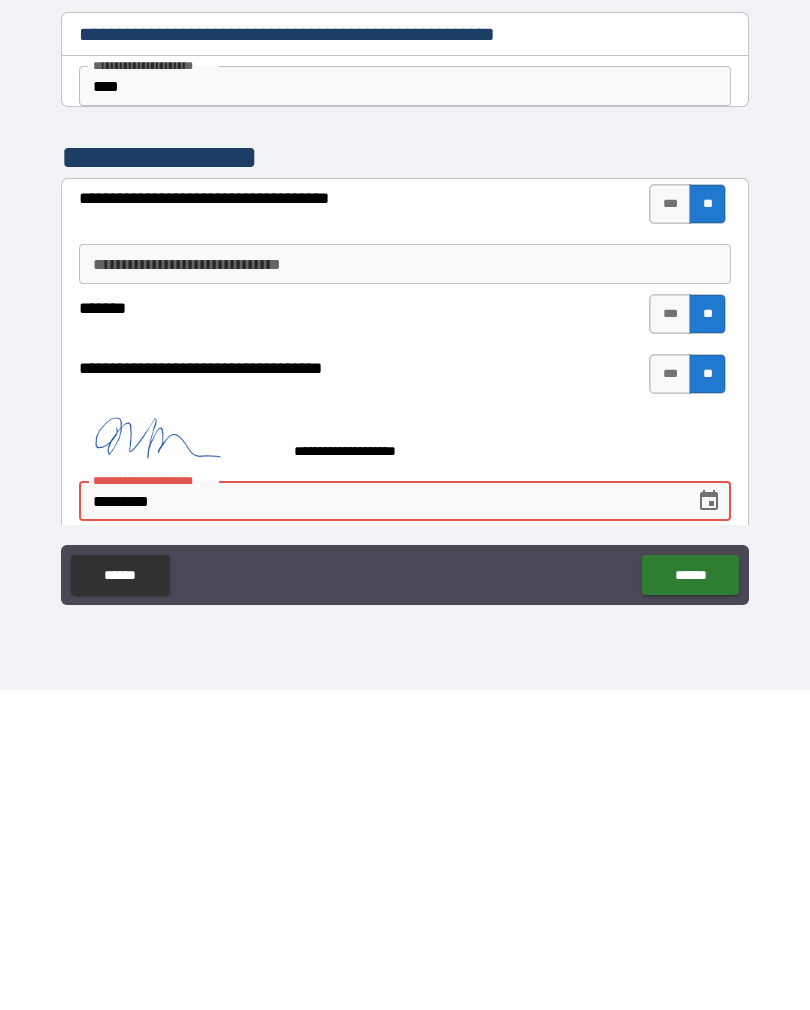 type on "*" 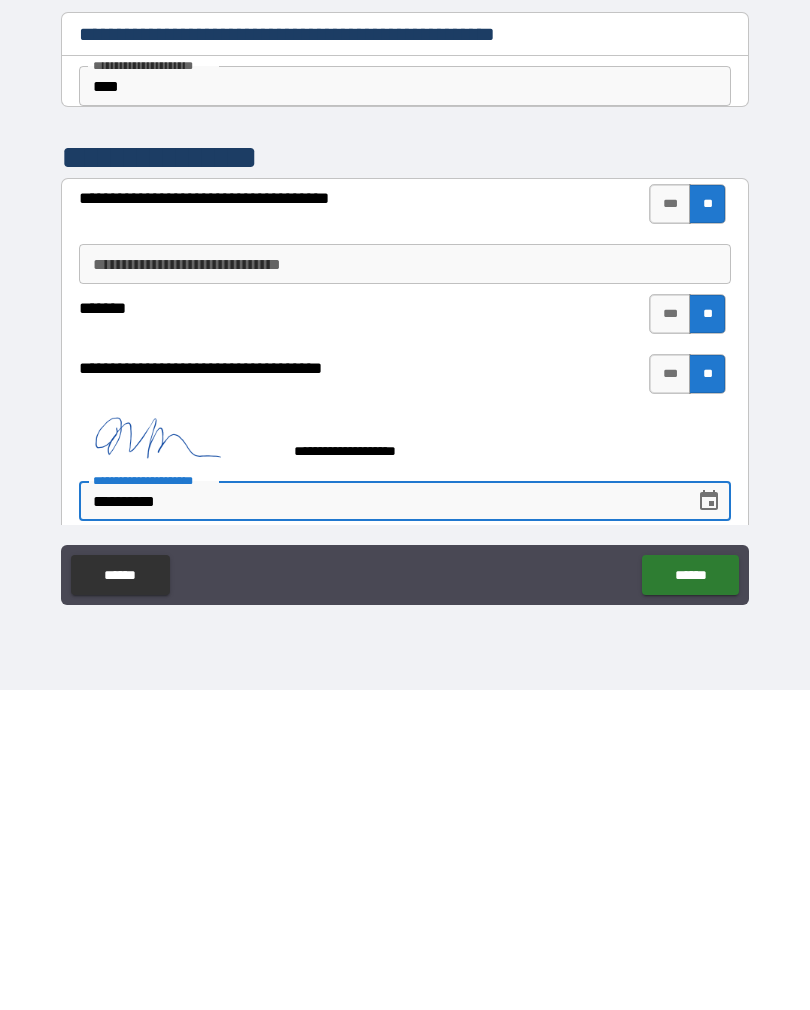 type on "*" 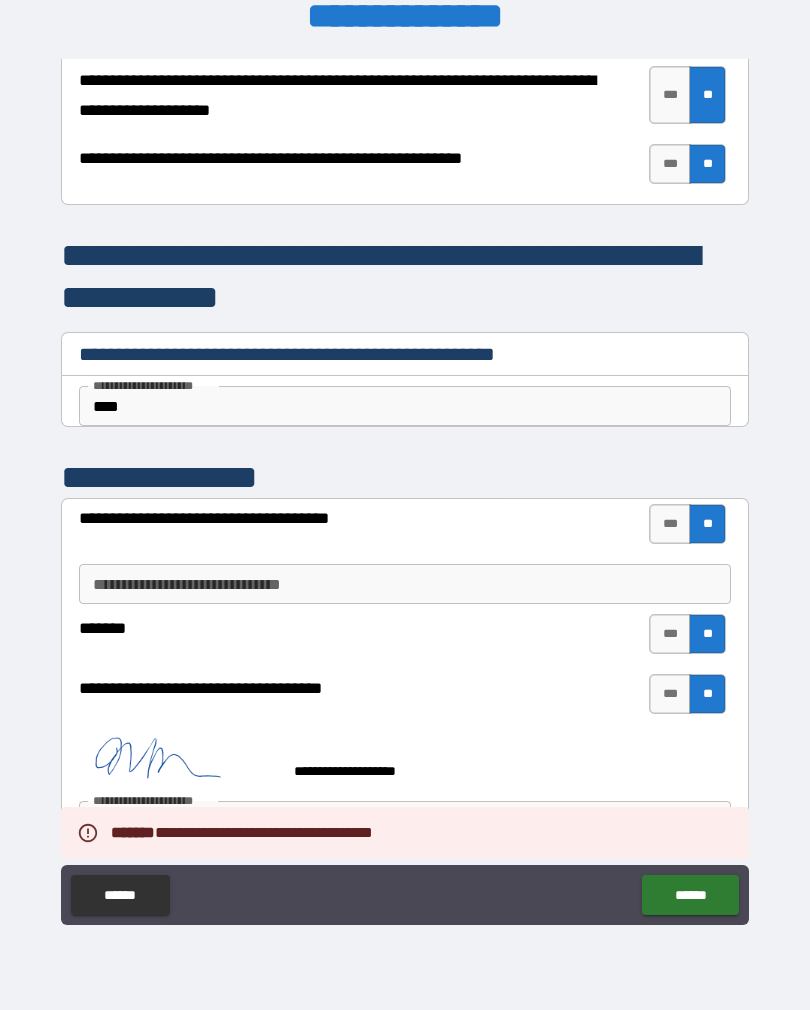 type on "*" 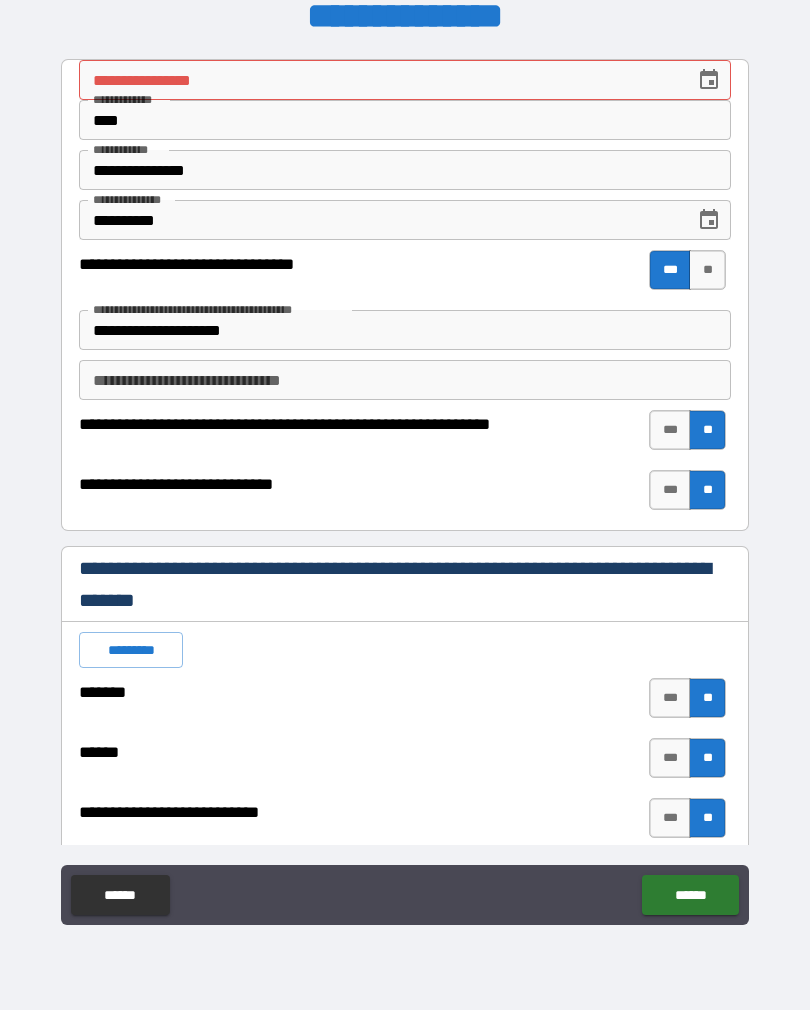 scroll, scrollTop: 0, scrollLeft: 0, axis: both 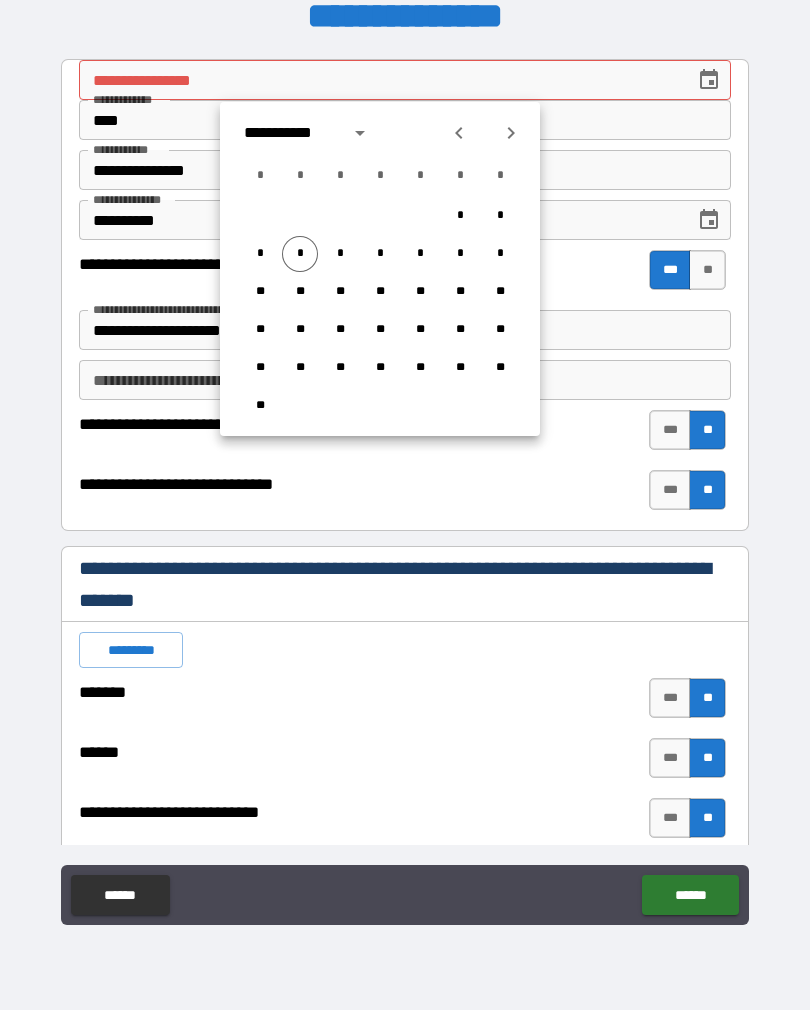 click on "*" at bounding box center [300, 254] 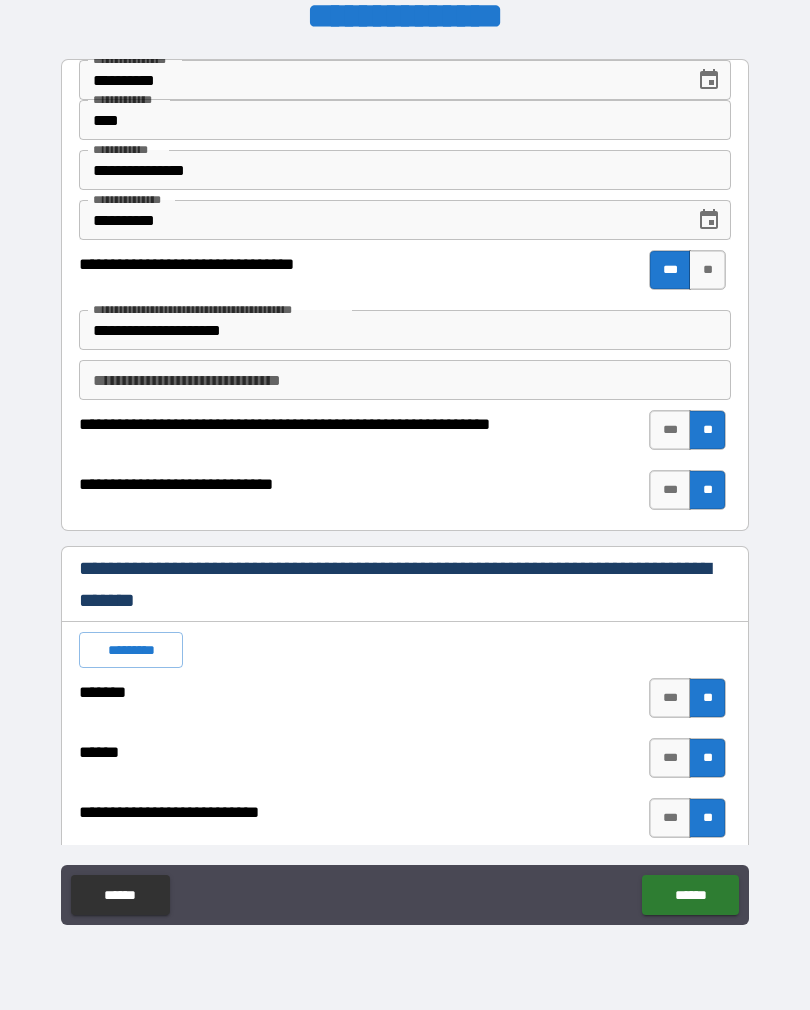type on "**********" 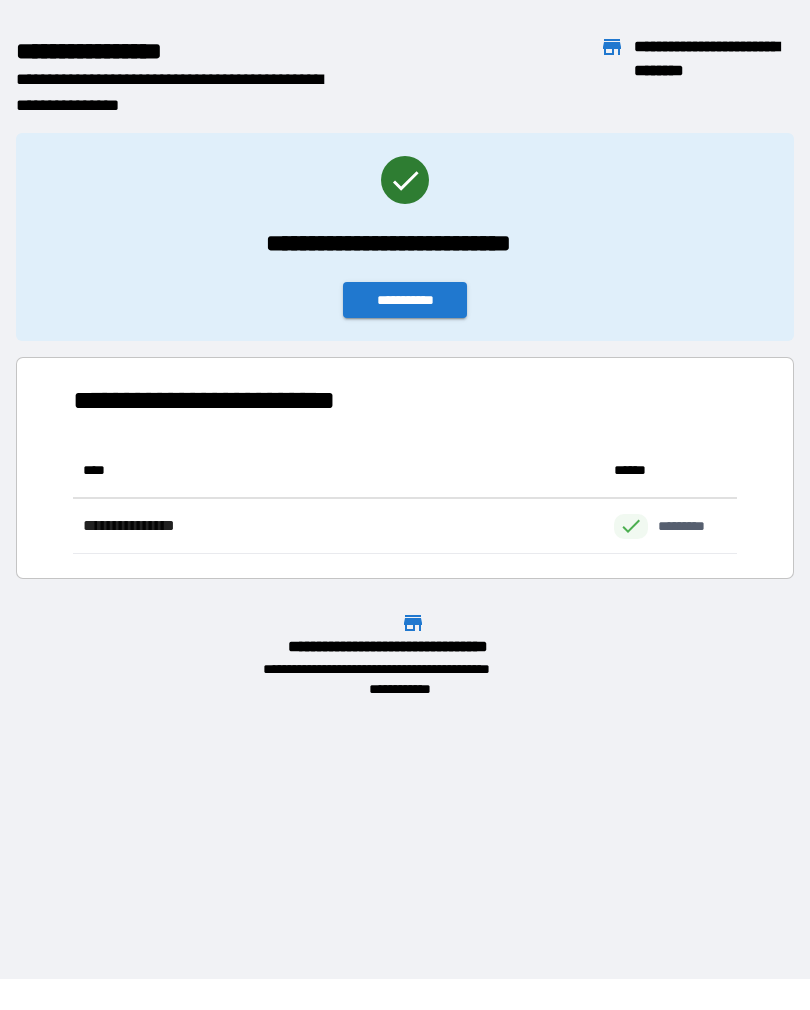 scroll, scrollTop: 111, scrollLeft: 664, axis: both 